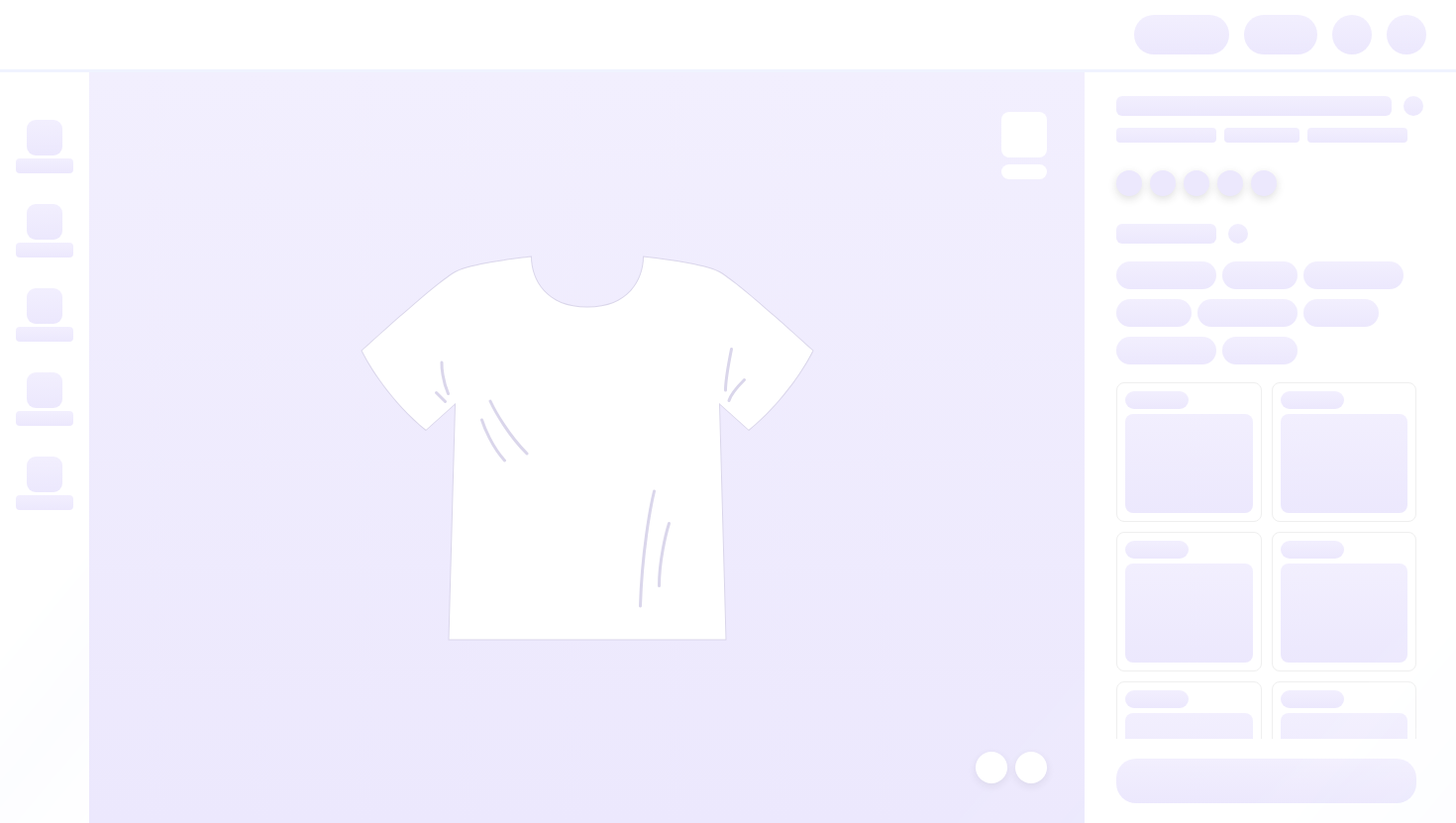 scroll, scrollTop: 0, scrollLeft: 0, axis: both 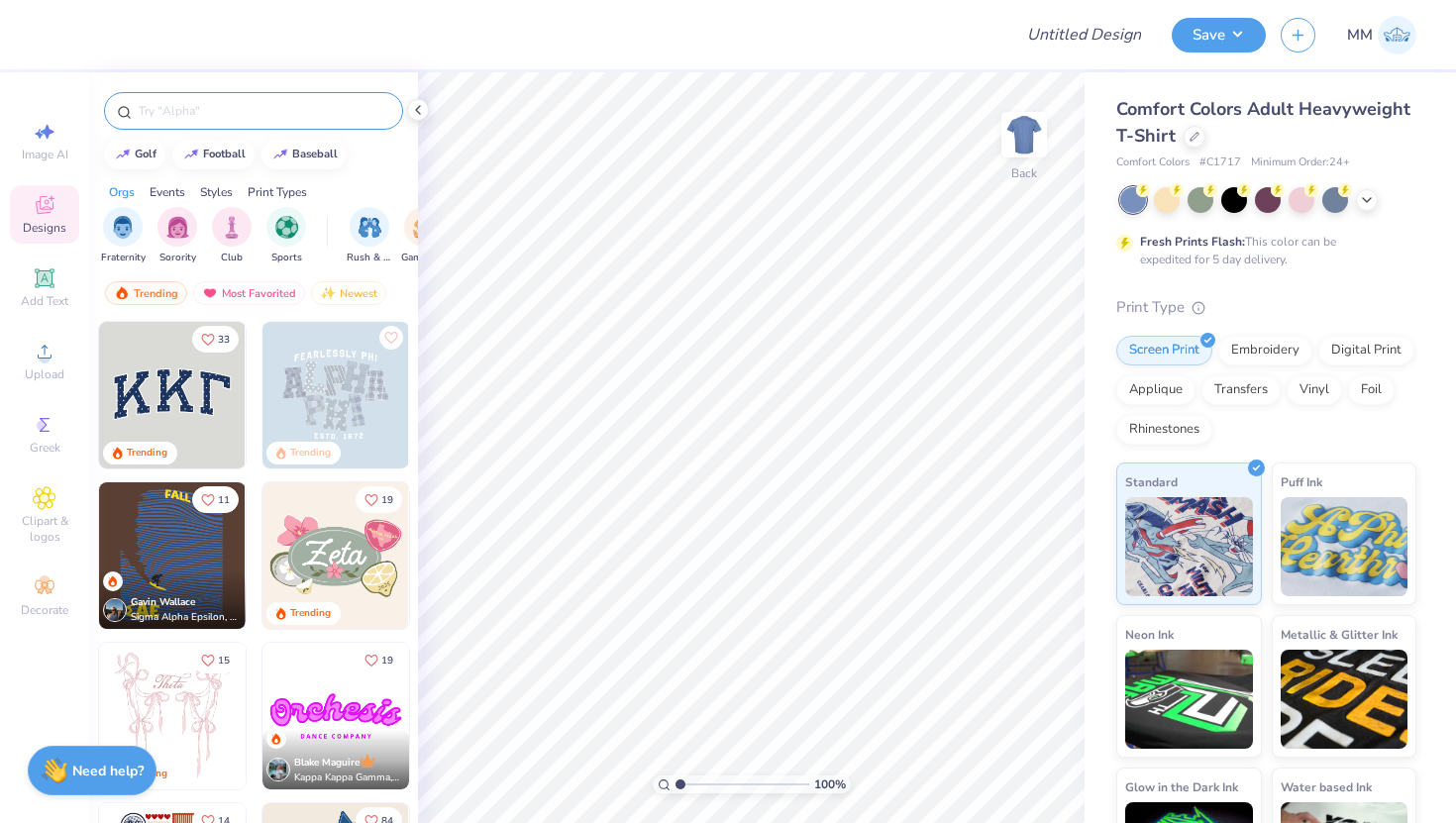 click at bounding box center (263, 111) 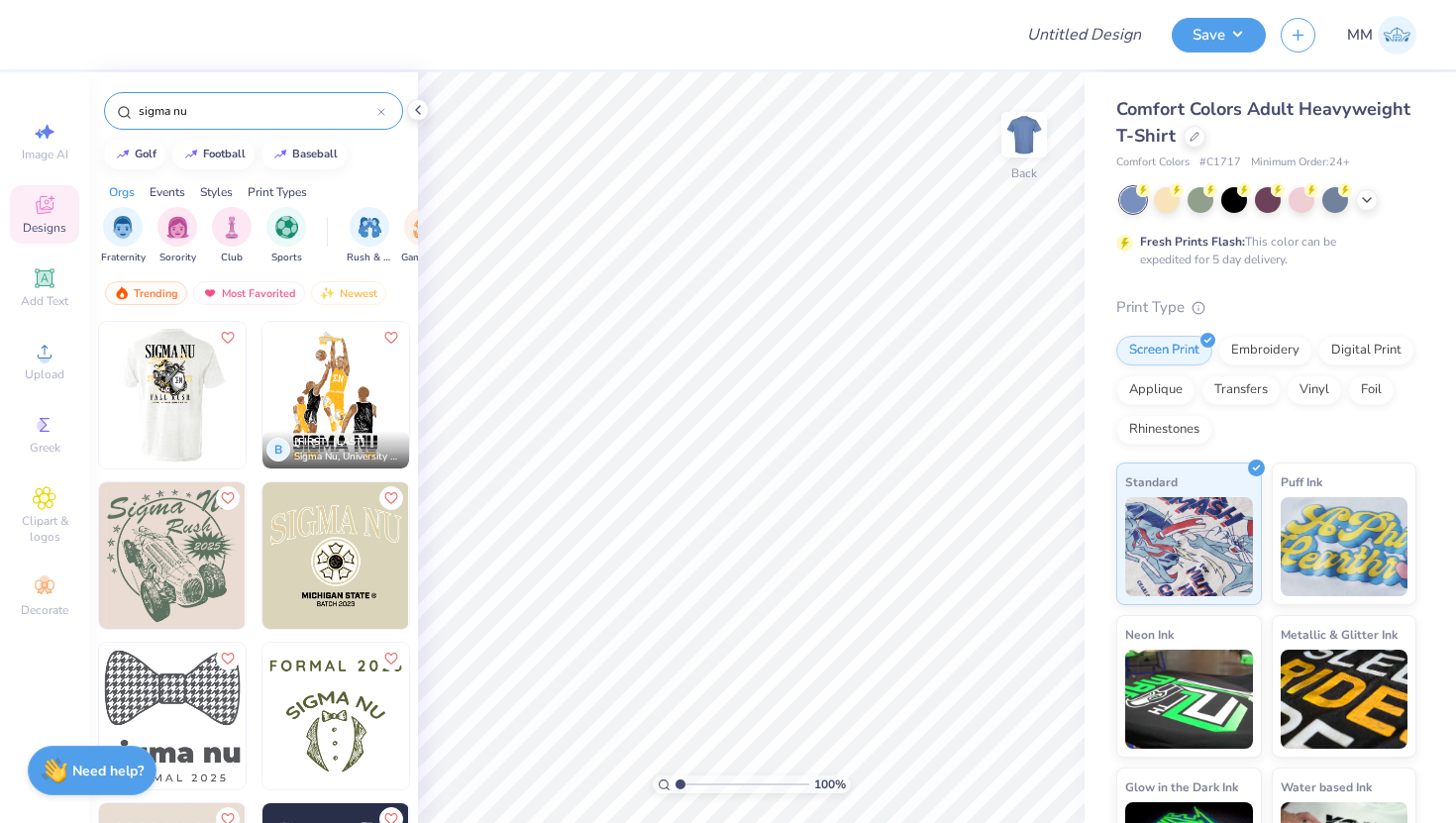 type on "sigma nu" 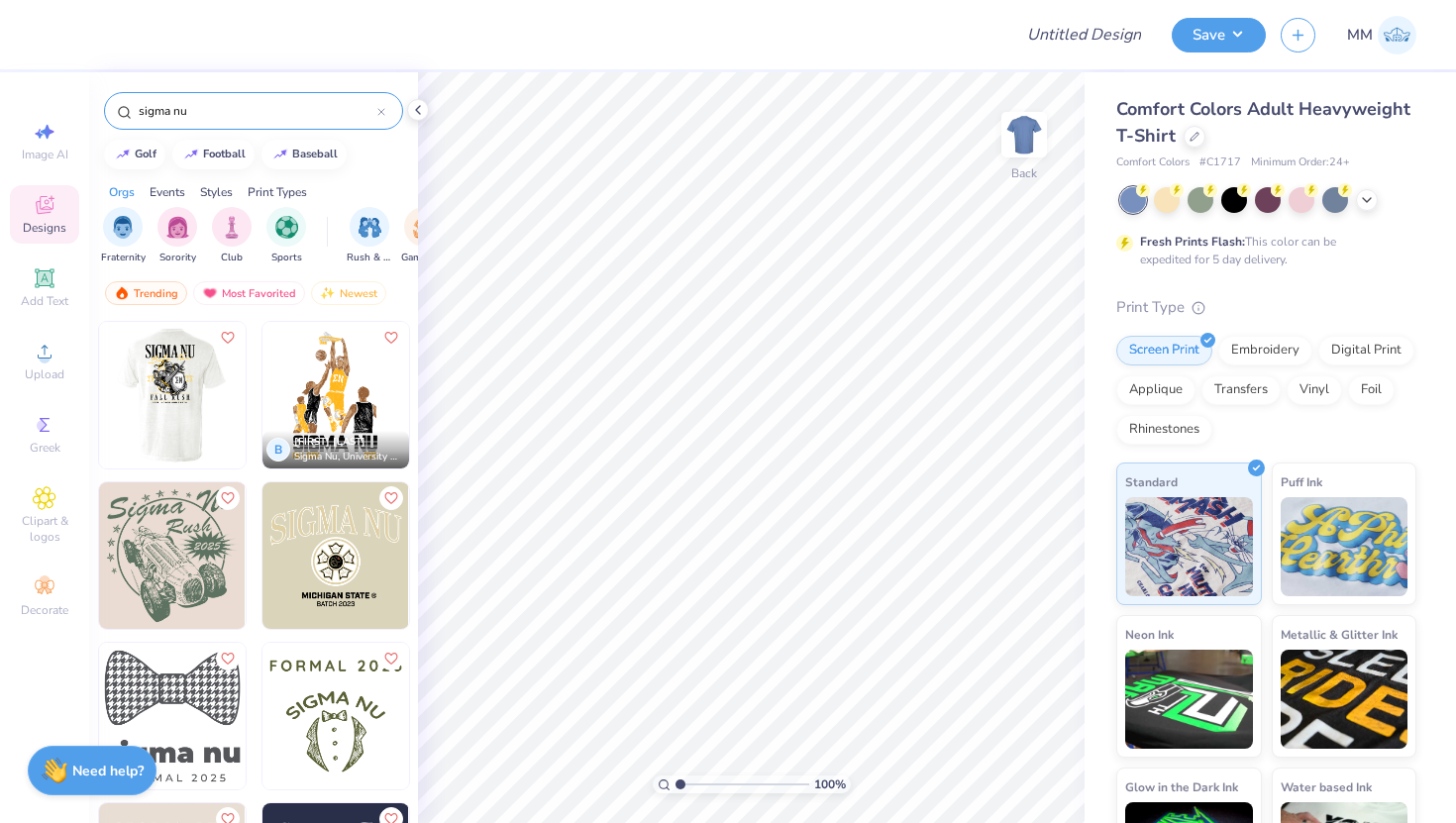 click at bounding box center [171, 395] 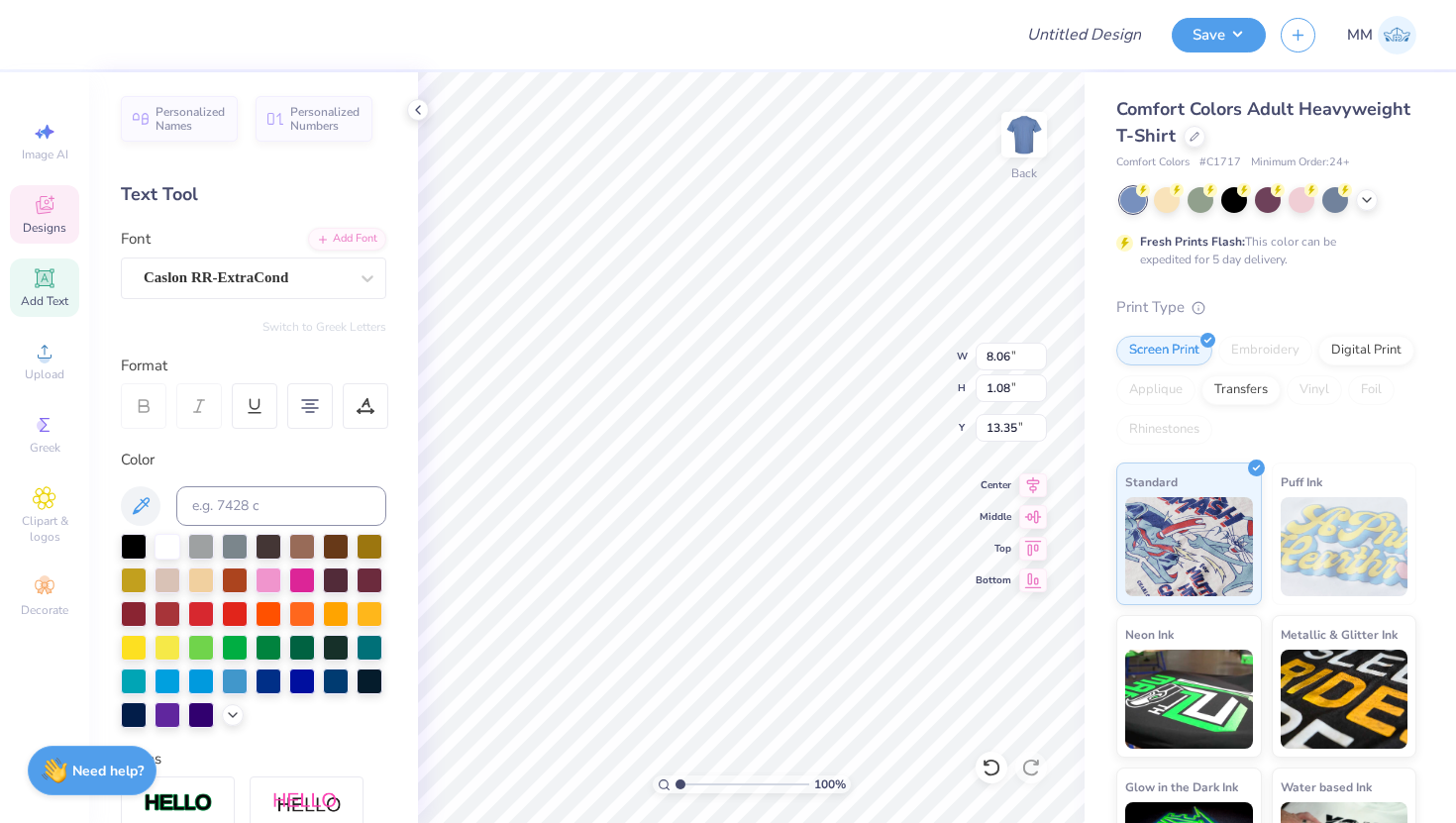 scroll, scrollTop: 0, scrollLeft: 0, axis: both 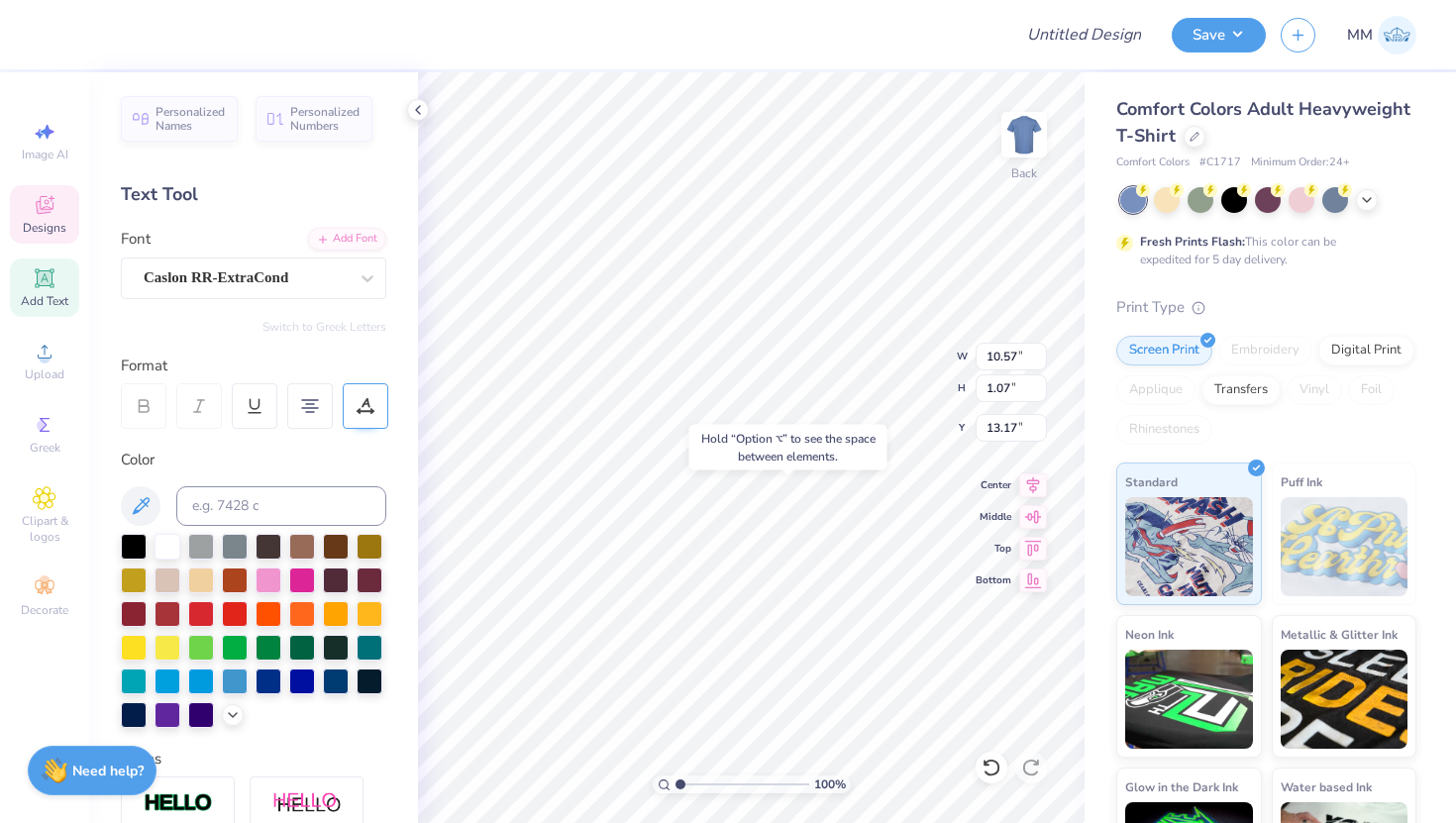 click 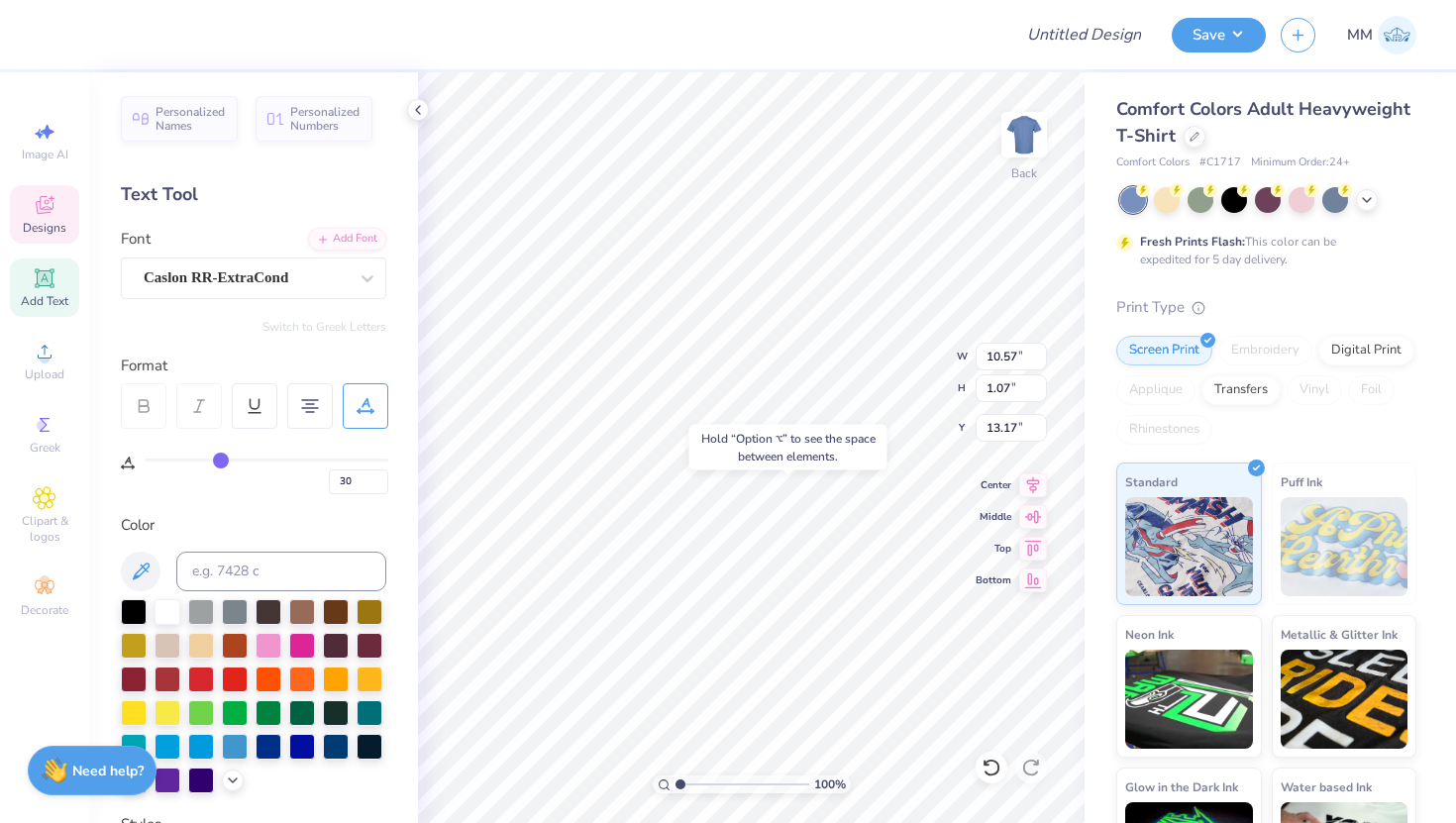 type on "29" 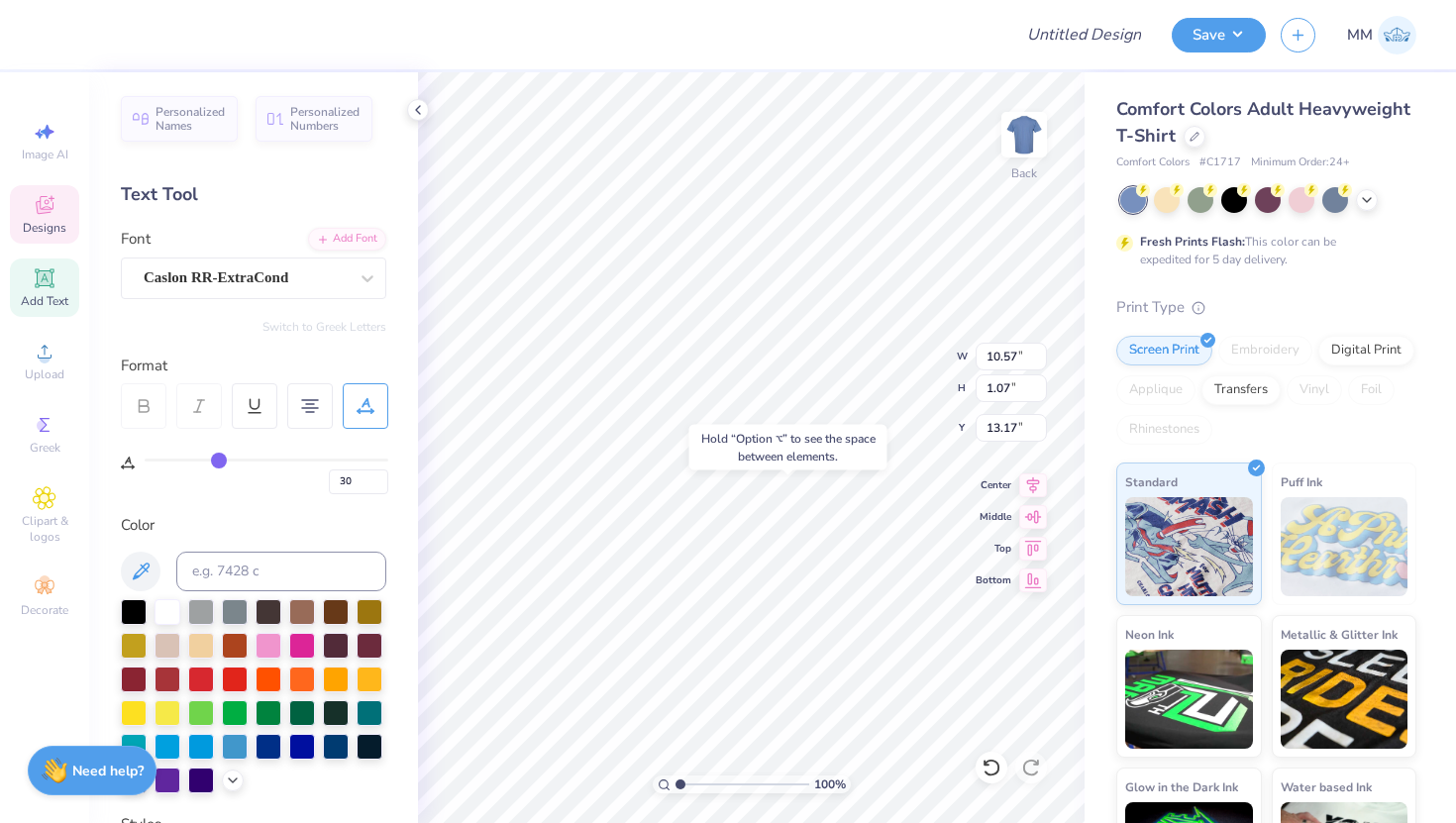 type on "29" 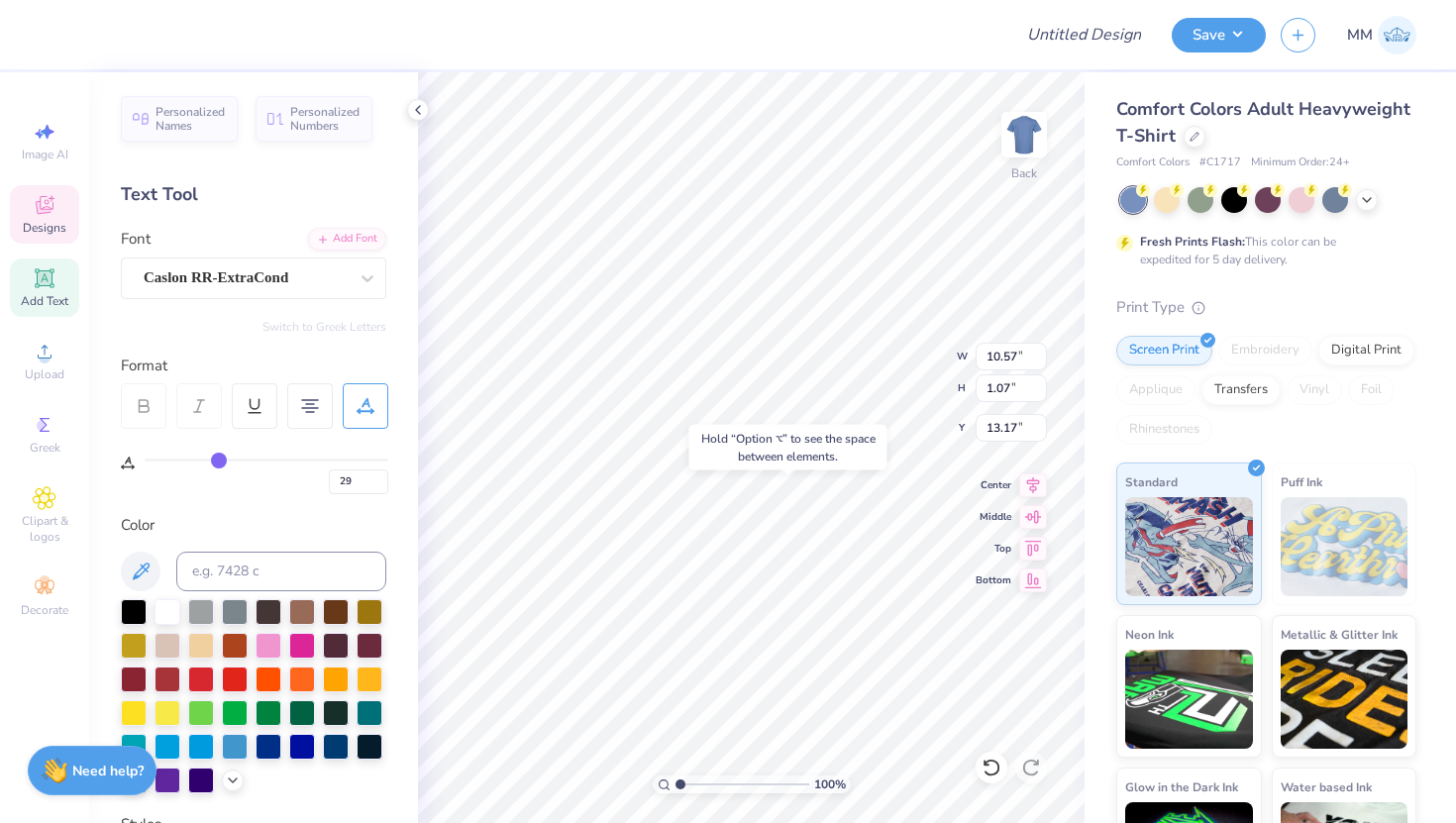 type on "28" 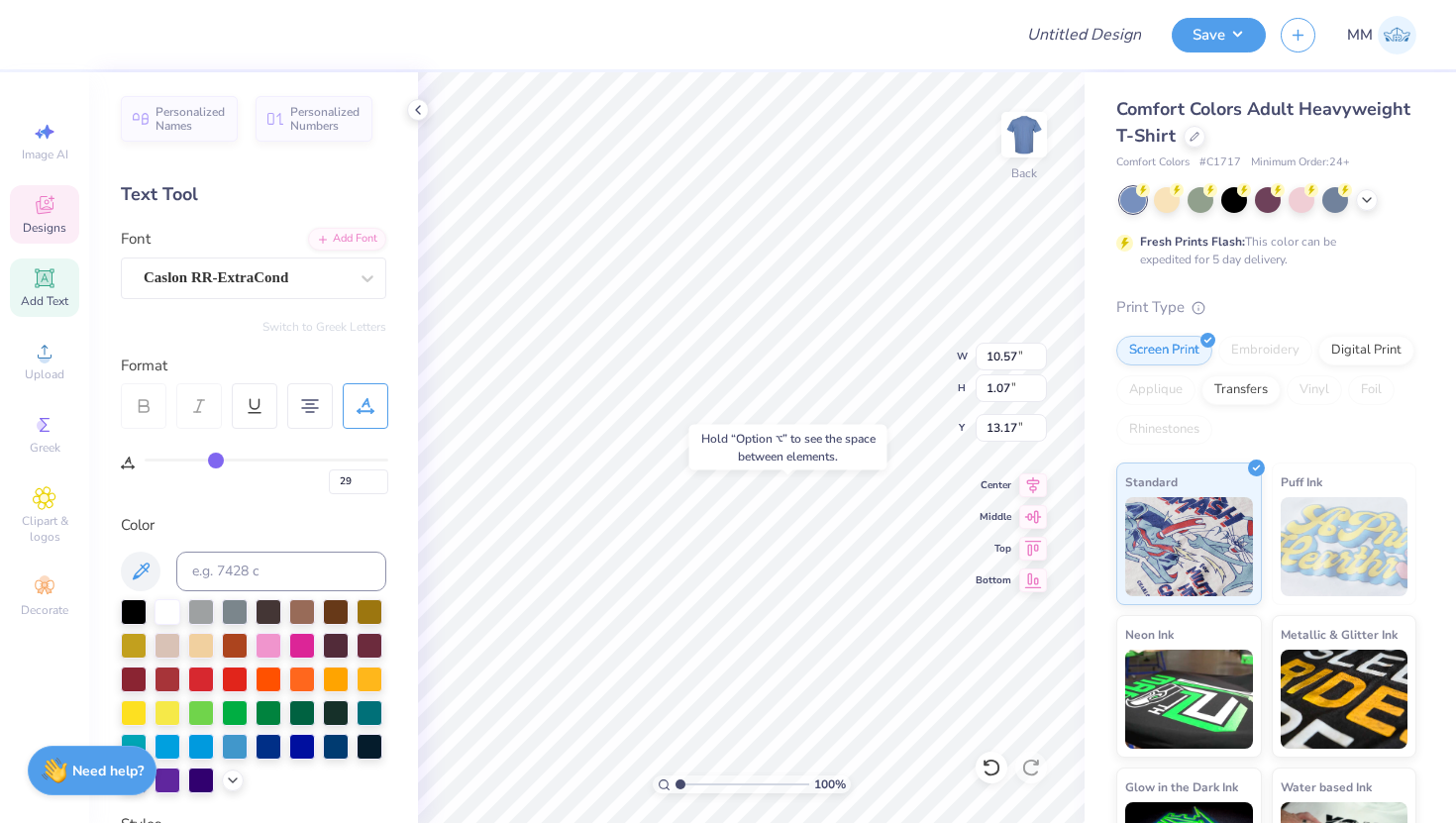 type on "28" 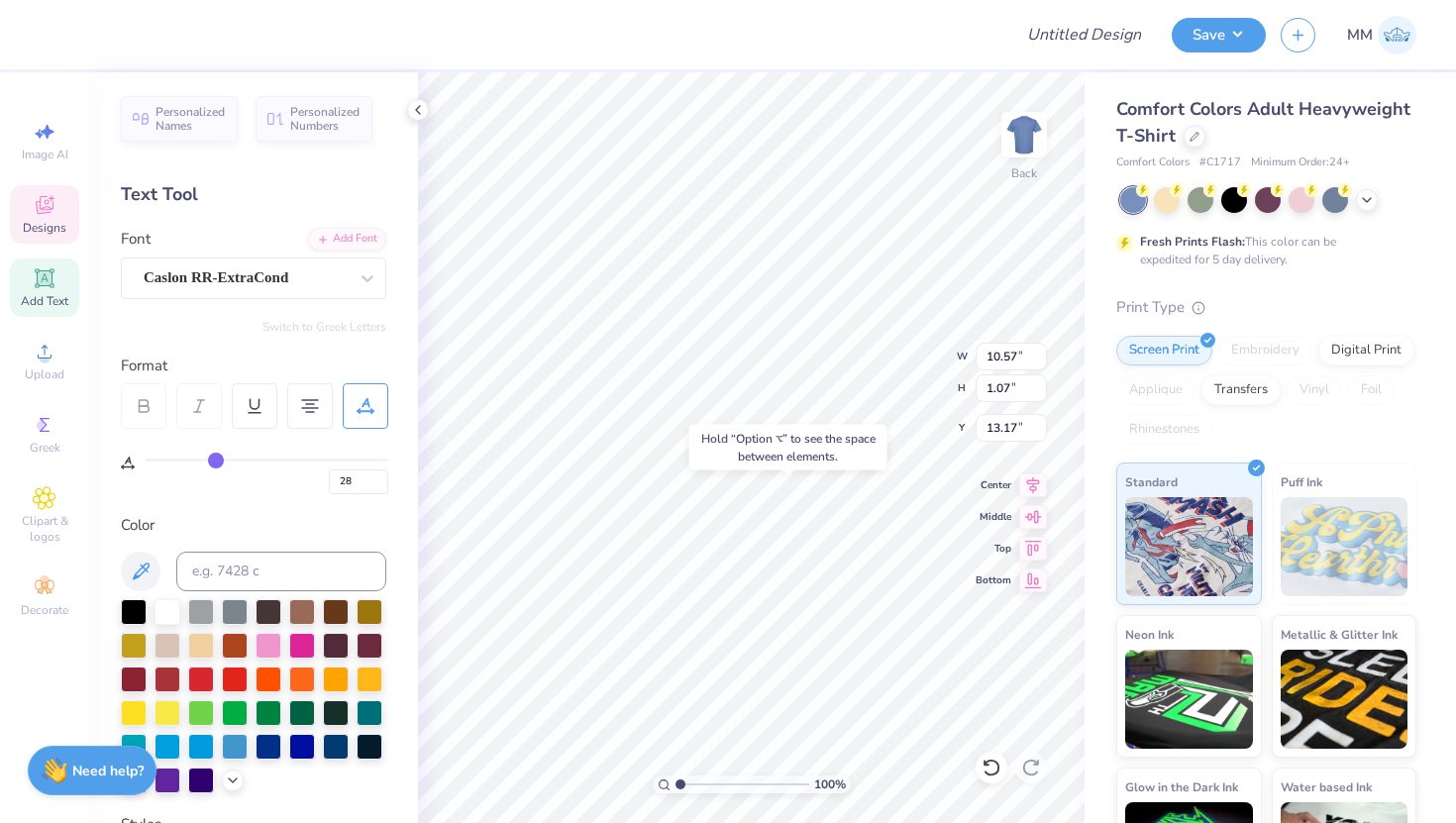 type on "27" 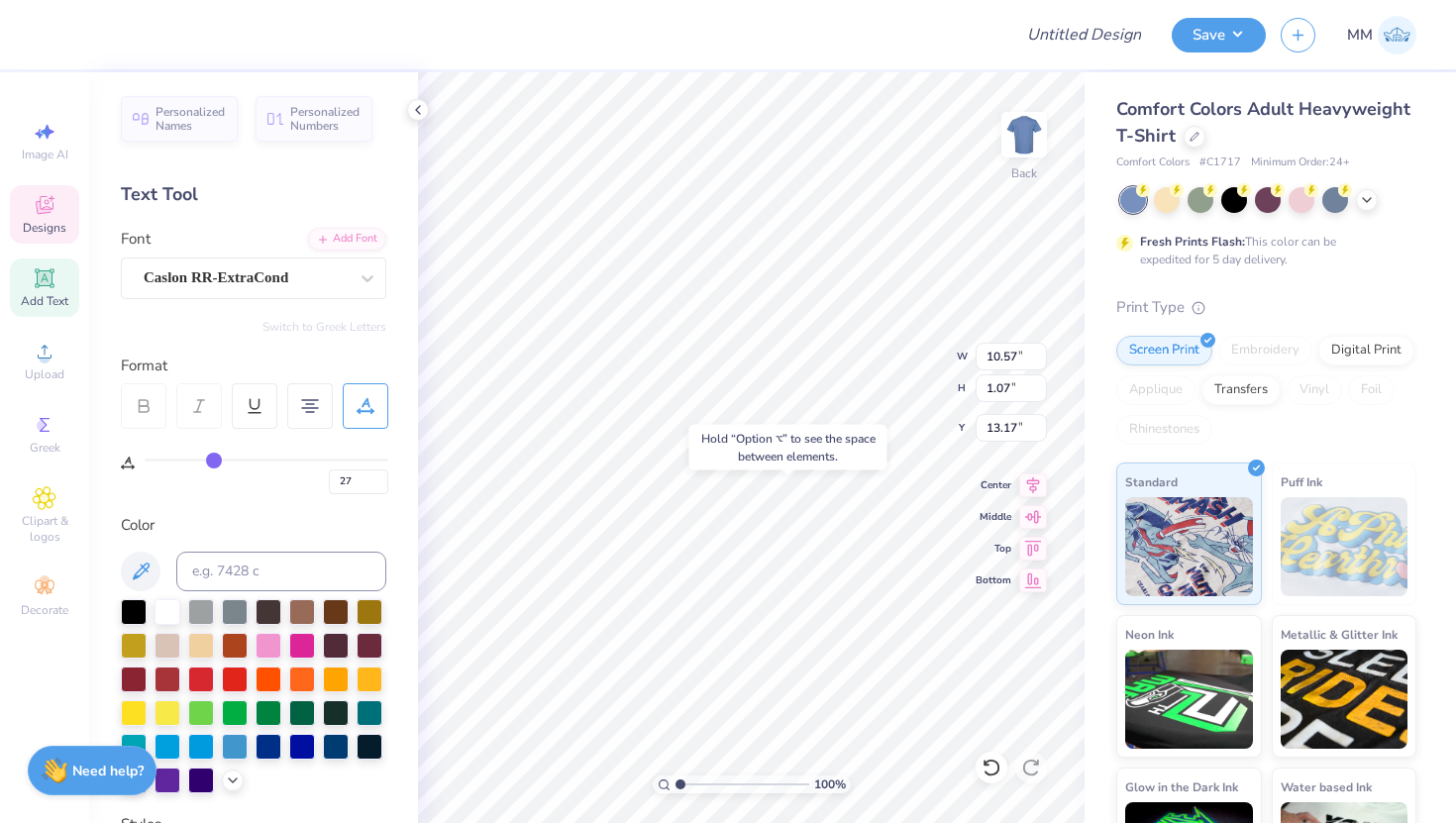 type on "26" 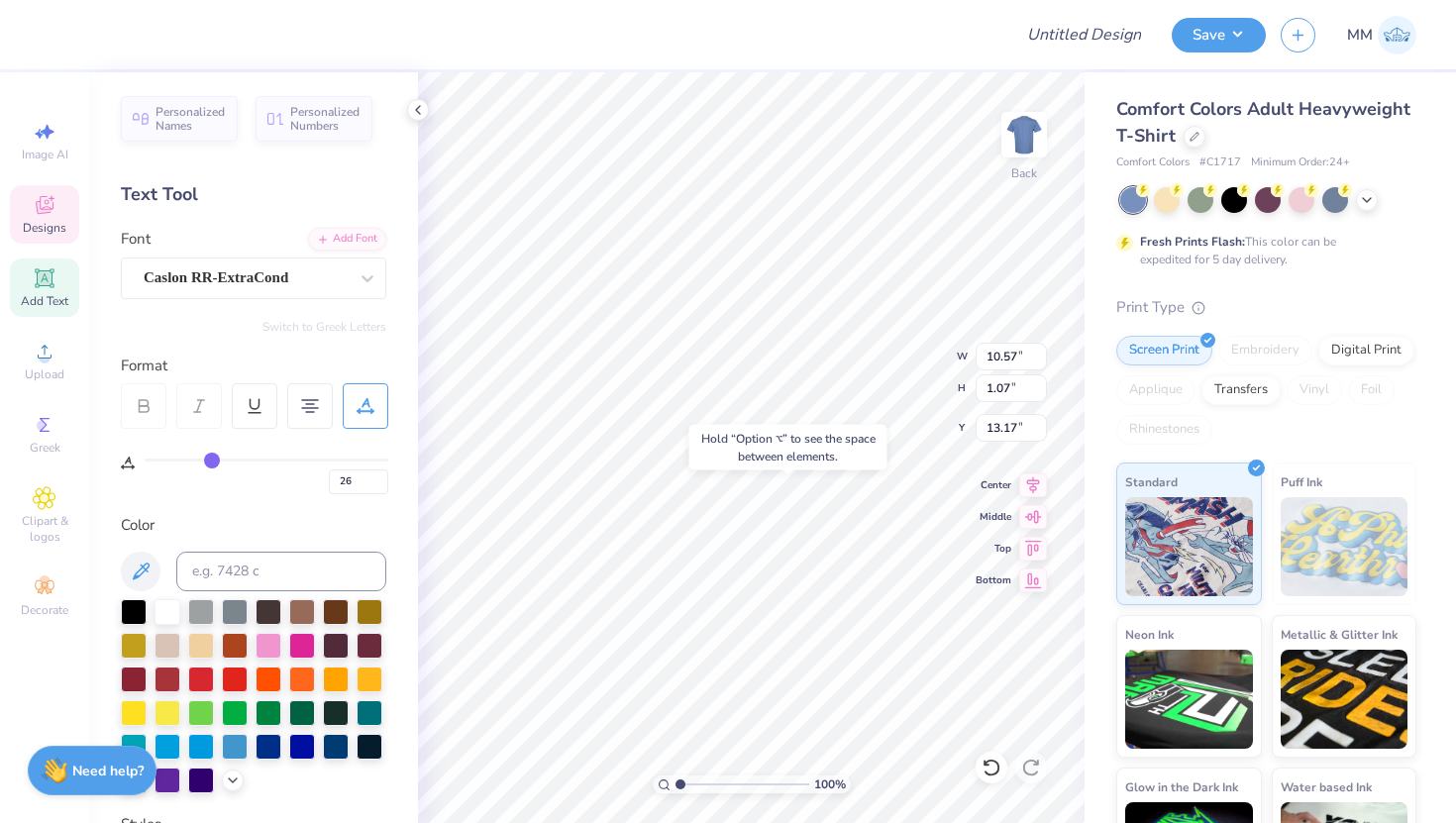 type on "25" 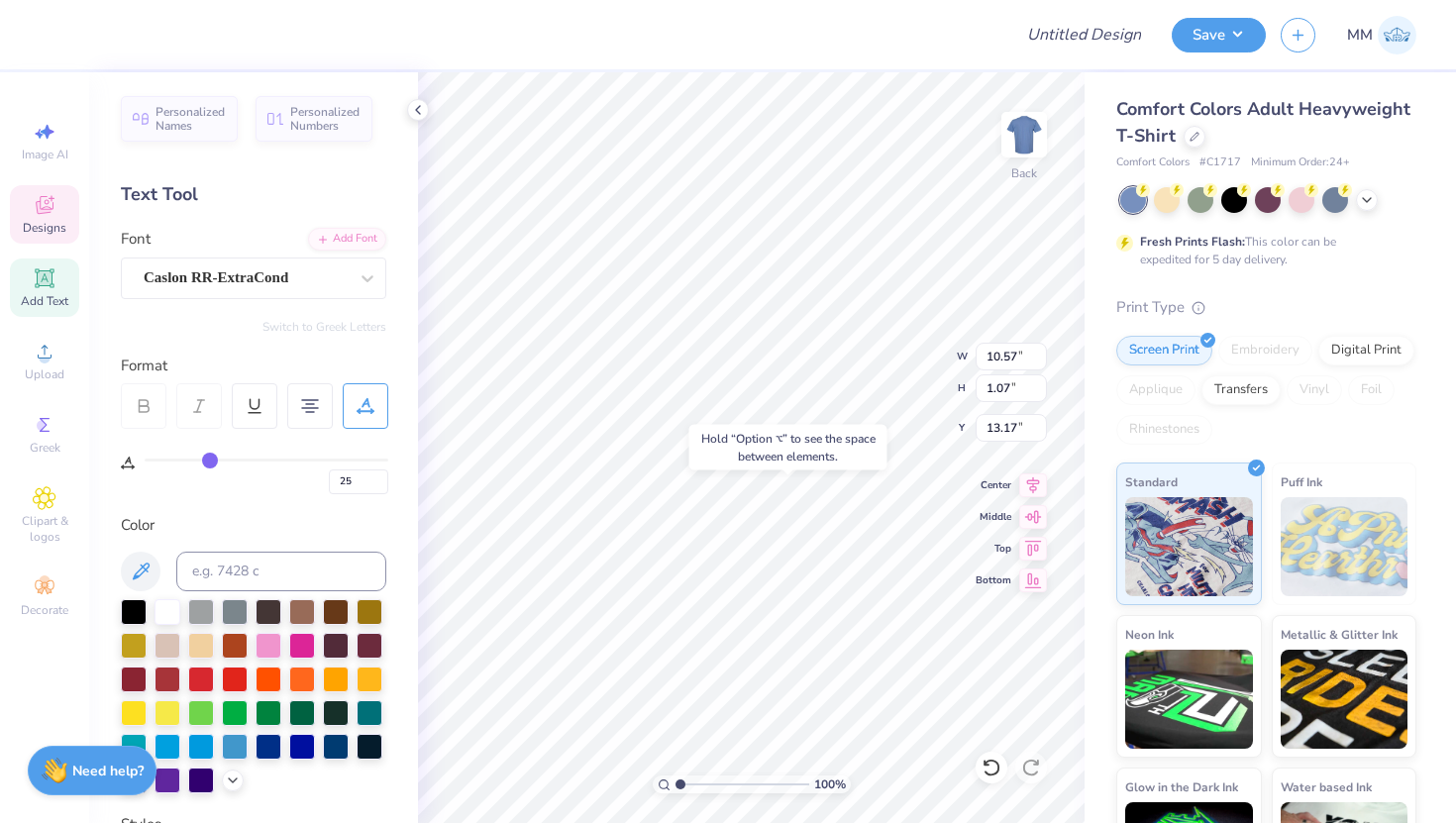 type on "24" 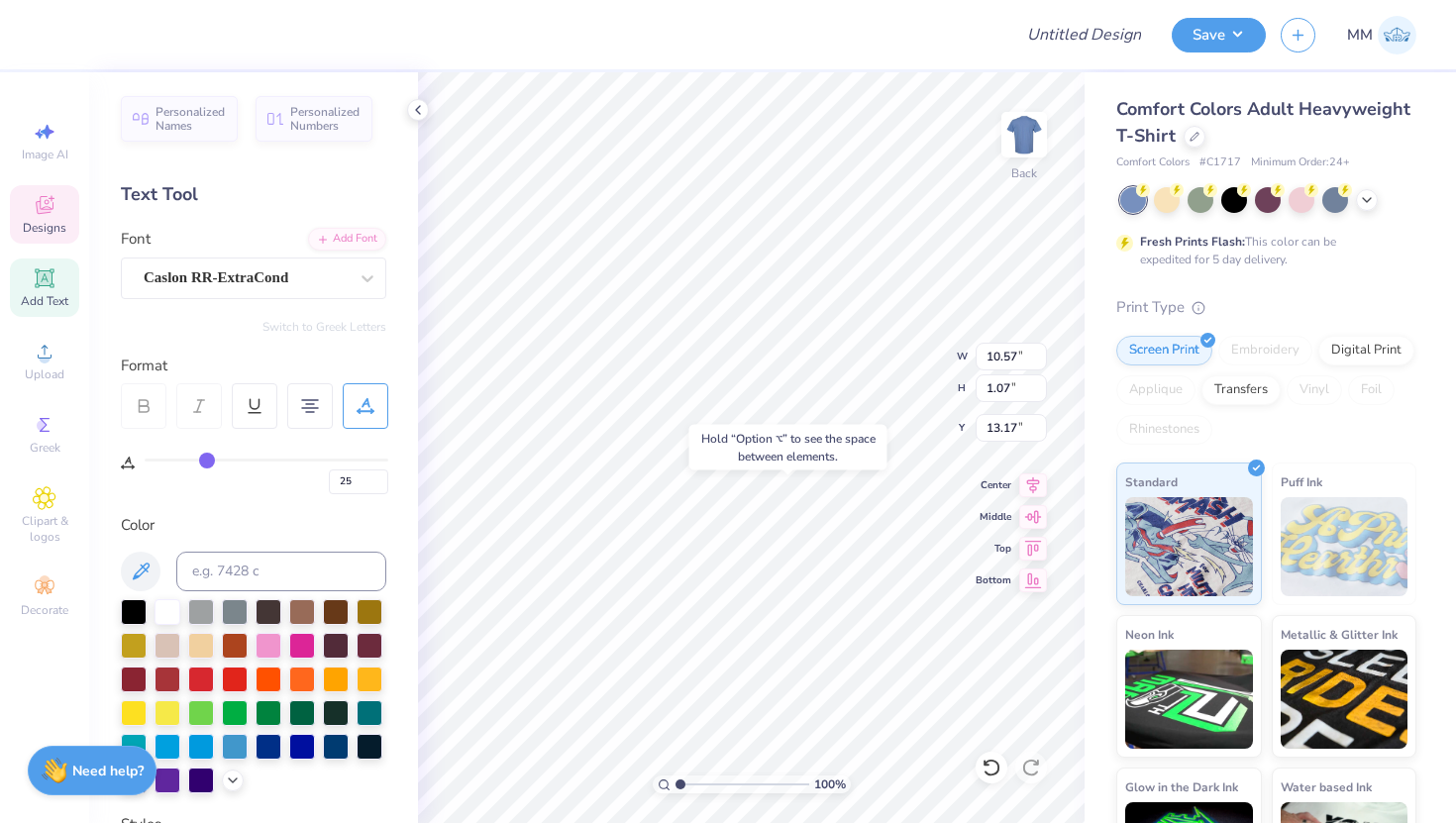 type on "24" 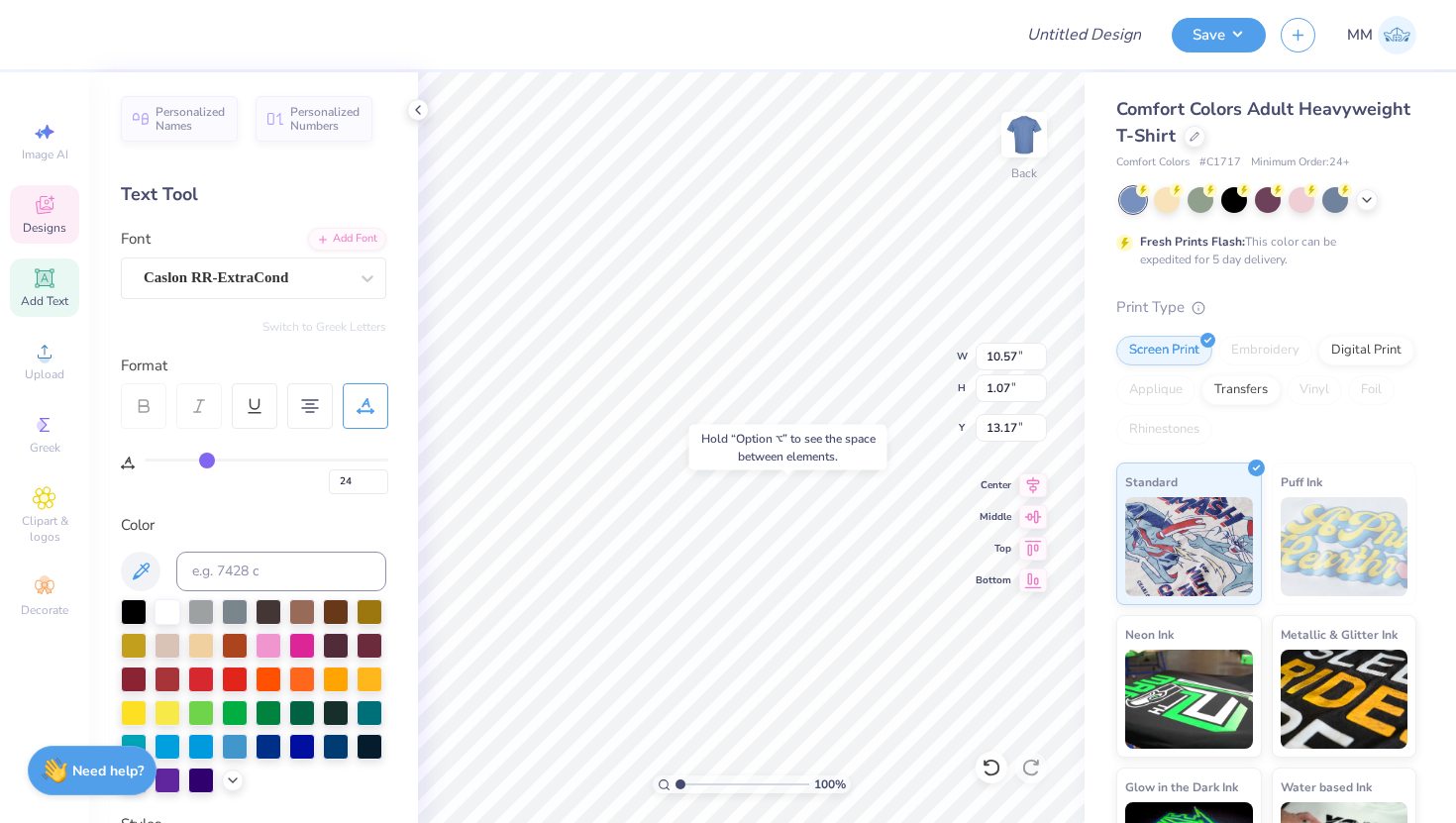 drag, startPoint x: 219, startPoint y: 457, endPoint x: 206, endPoint y: 458, distance: 13.038405 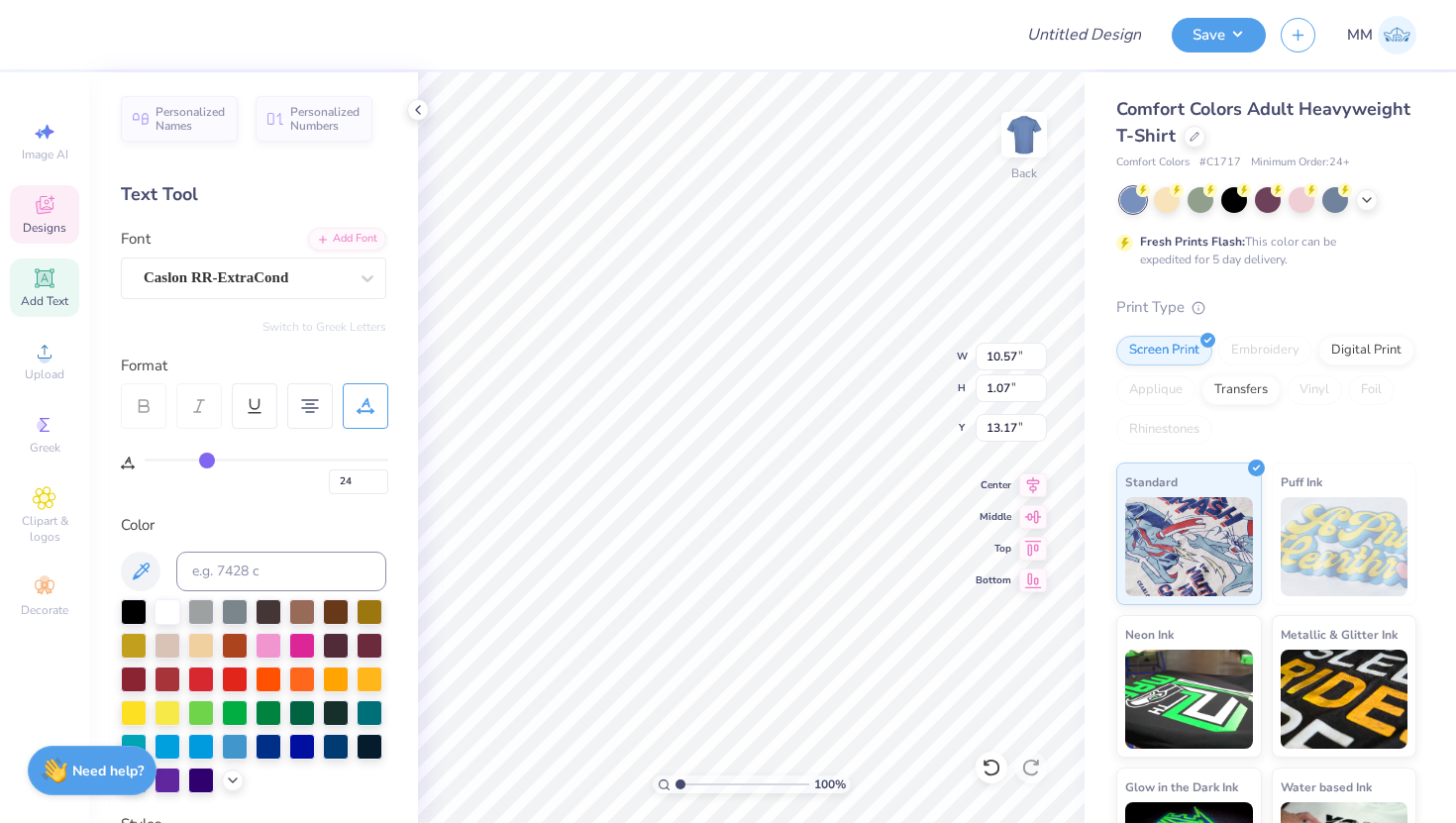 type on "9.55" 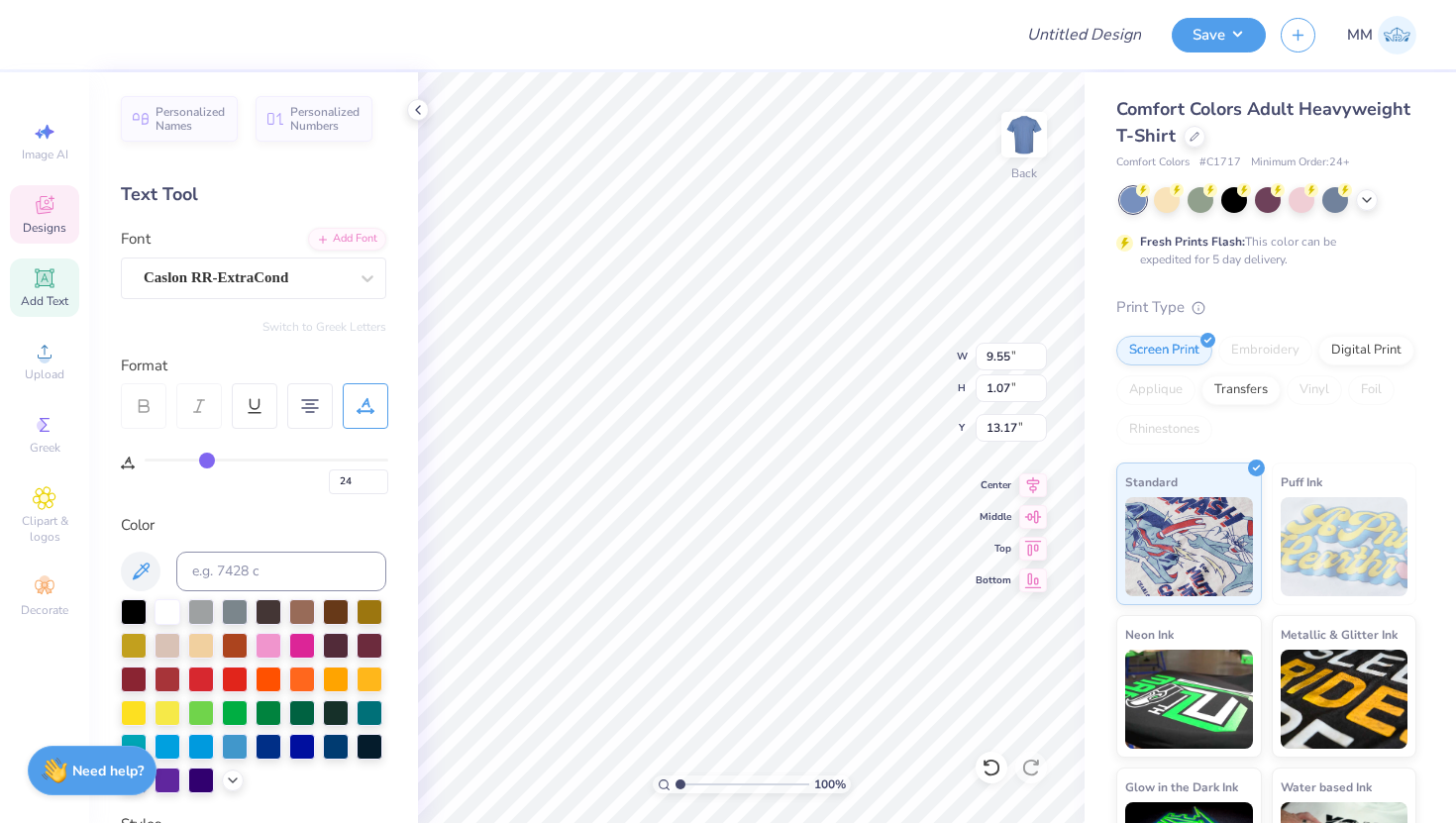 type on "23" 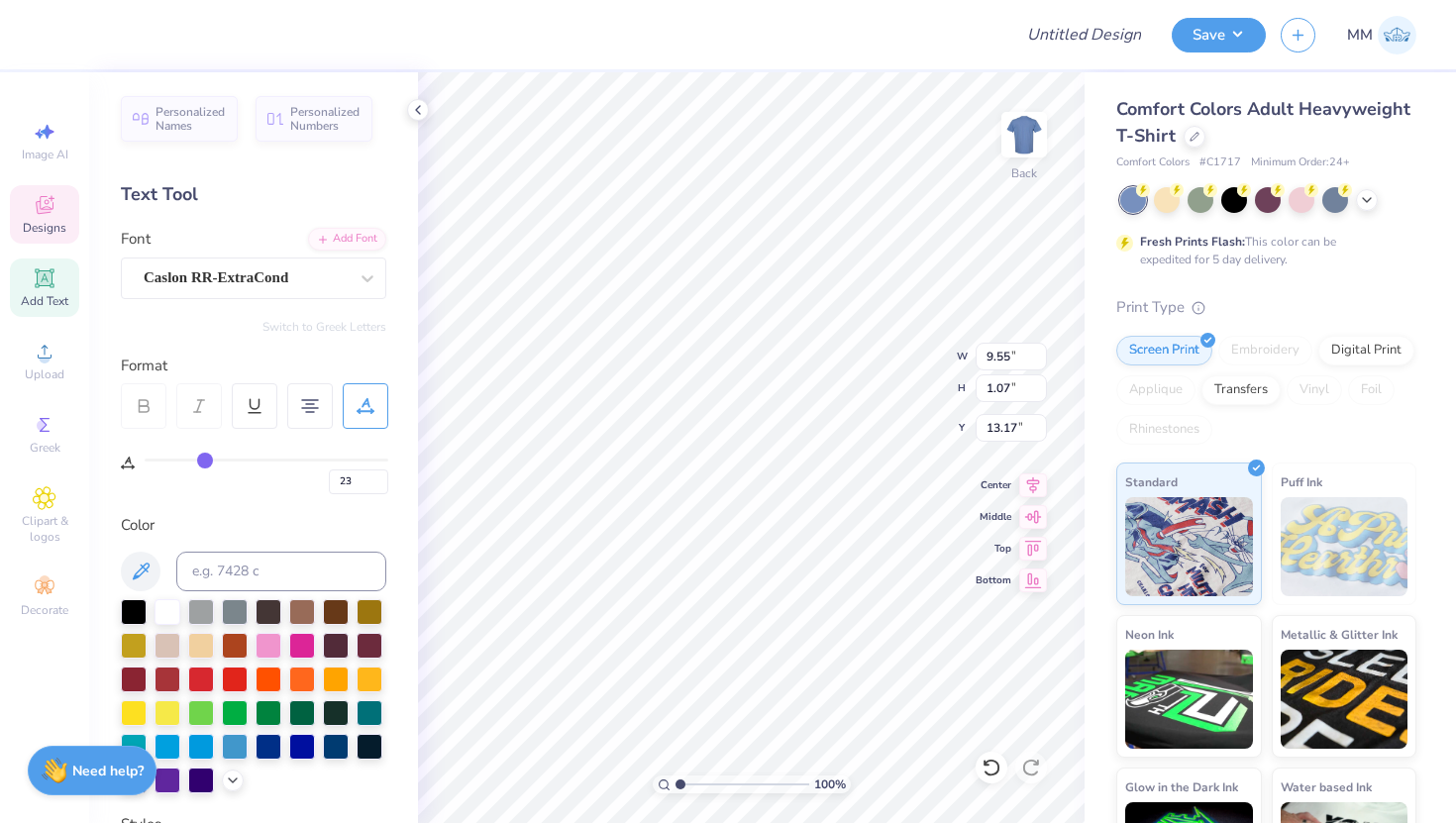 type on "22" 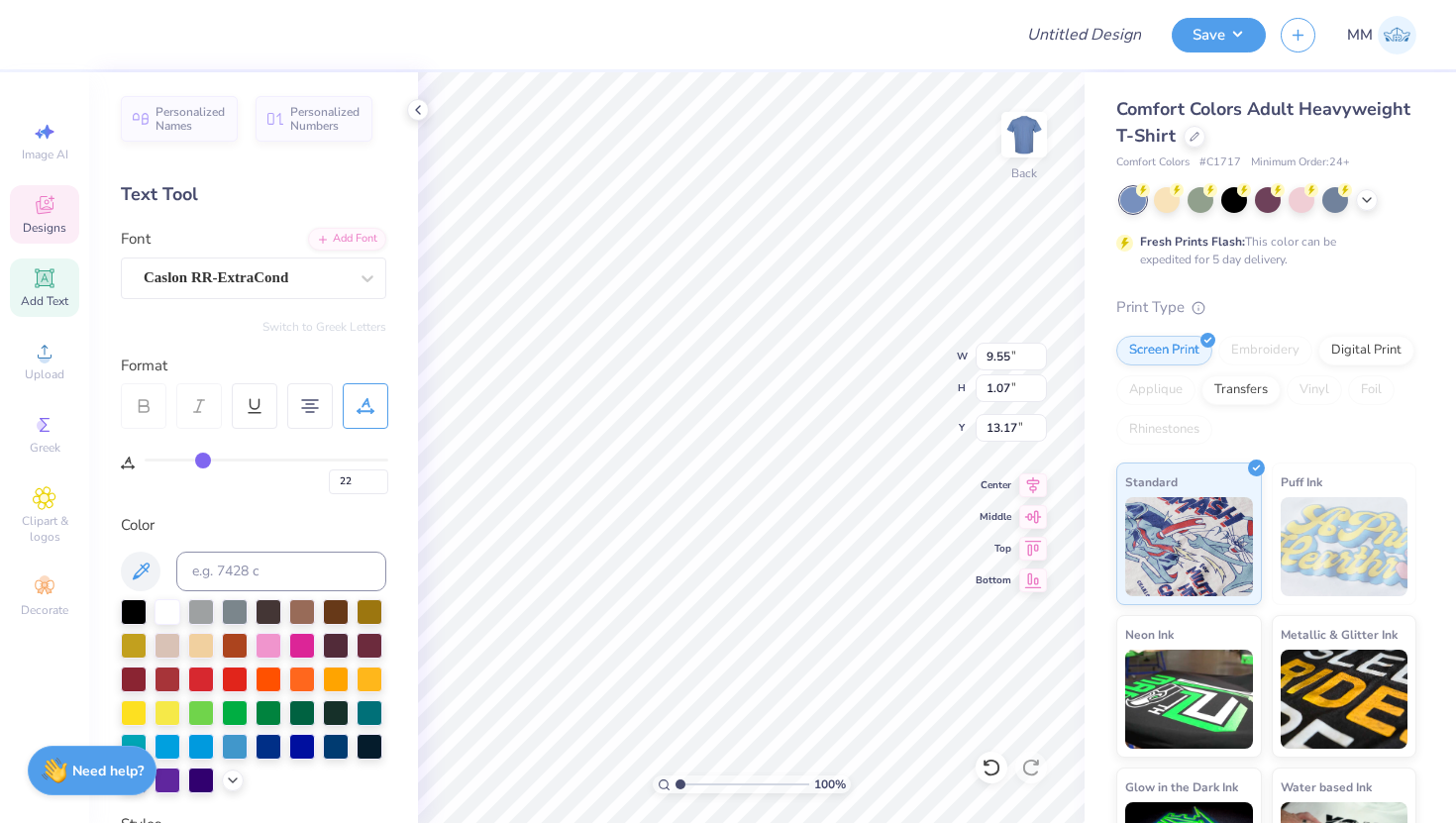 type on "21" 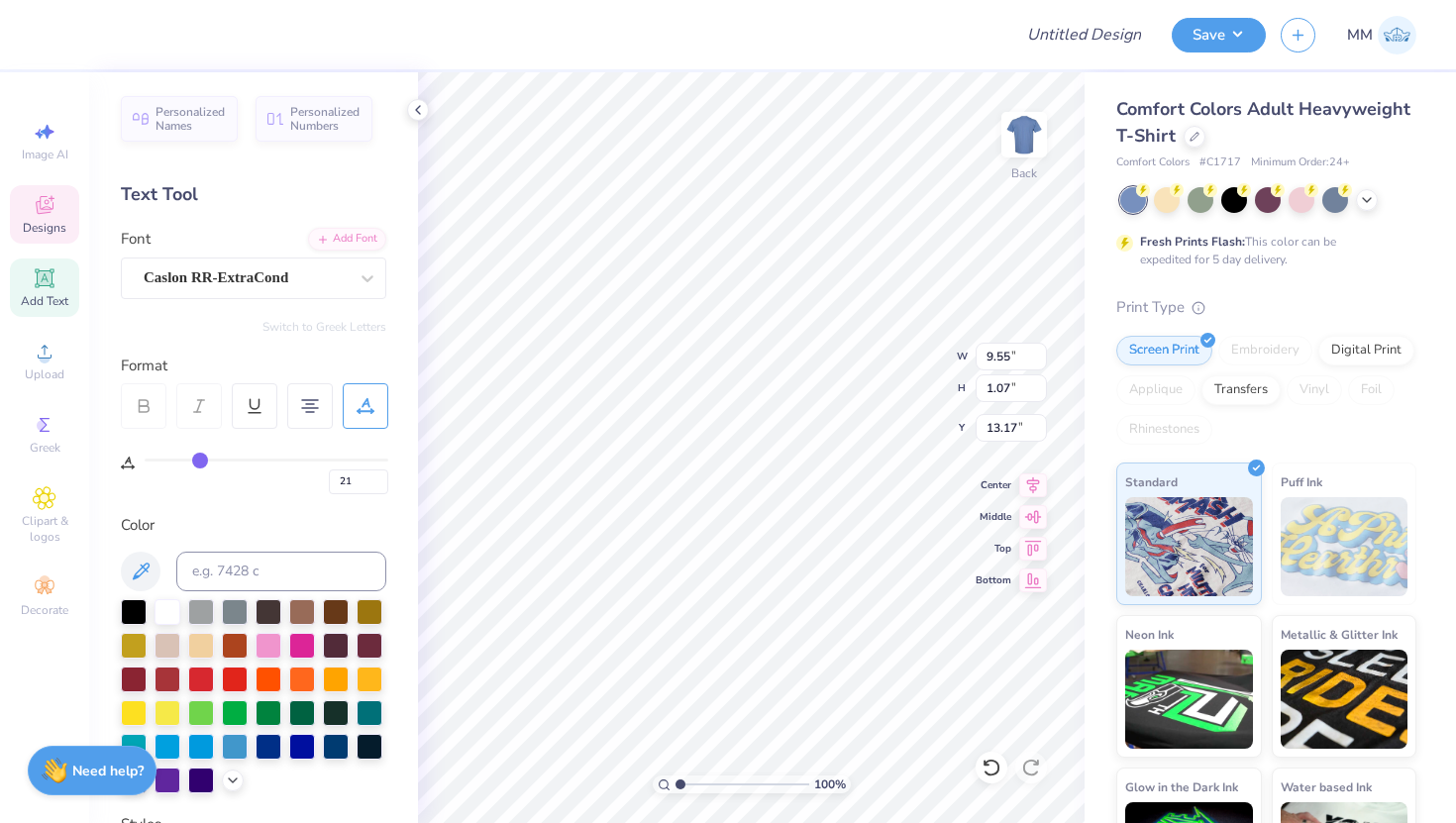 type on "20" 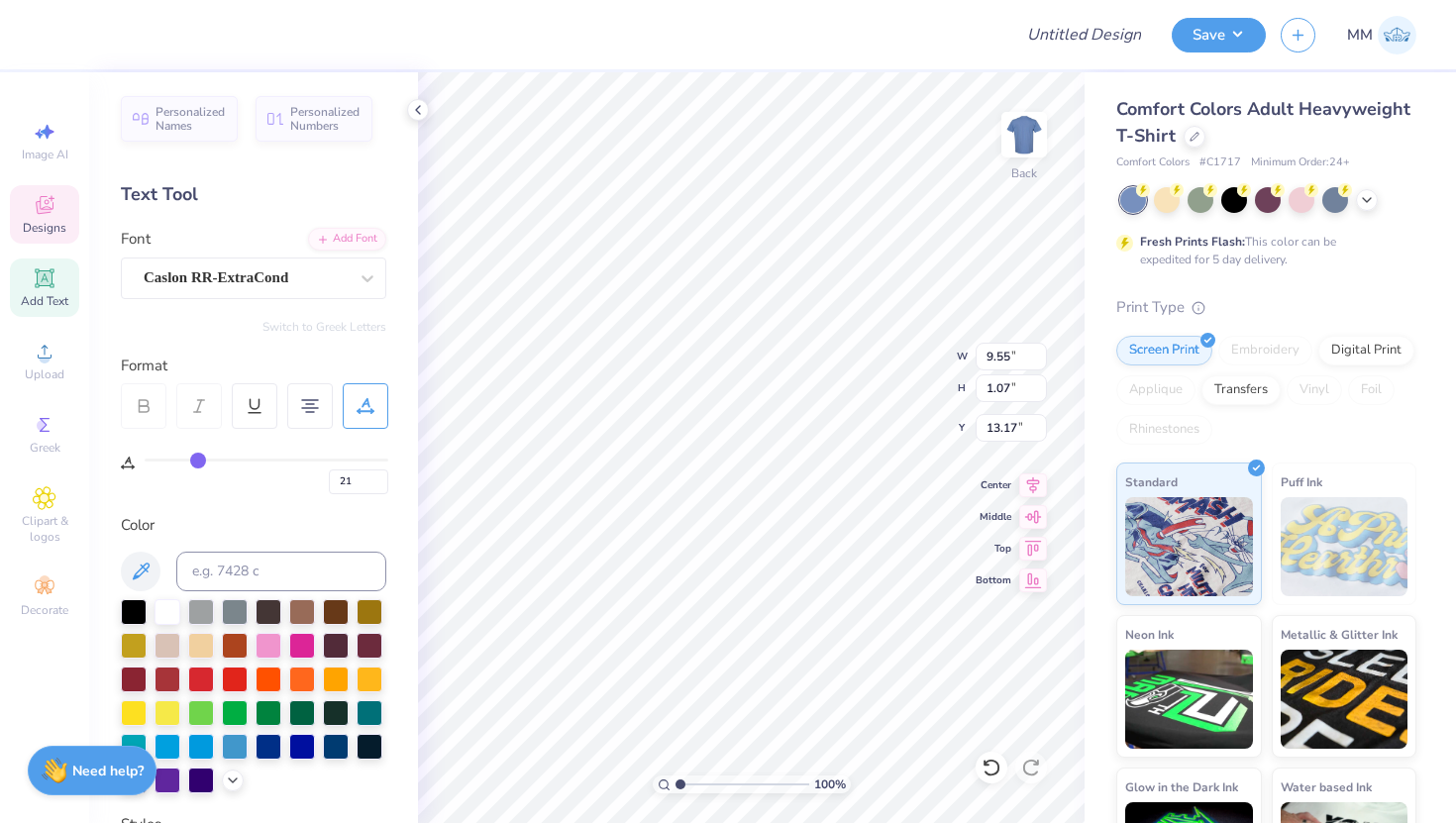 type on "20" 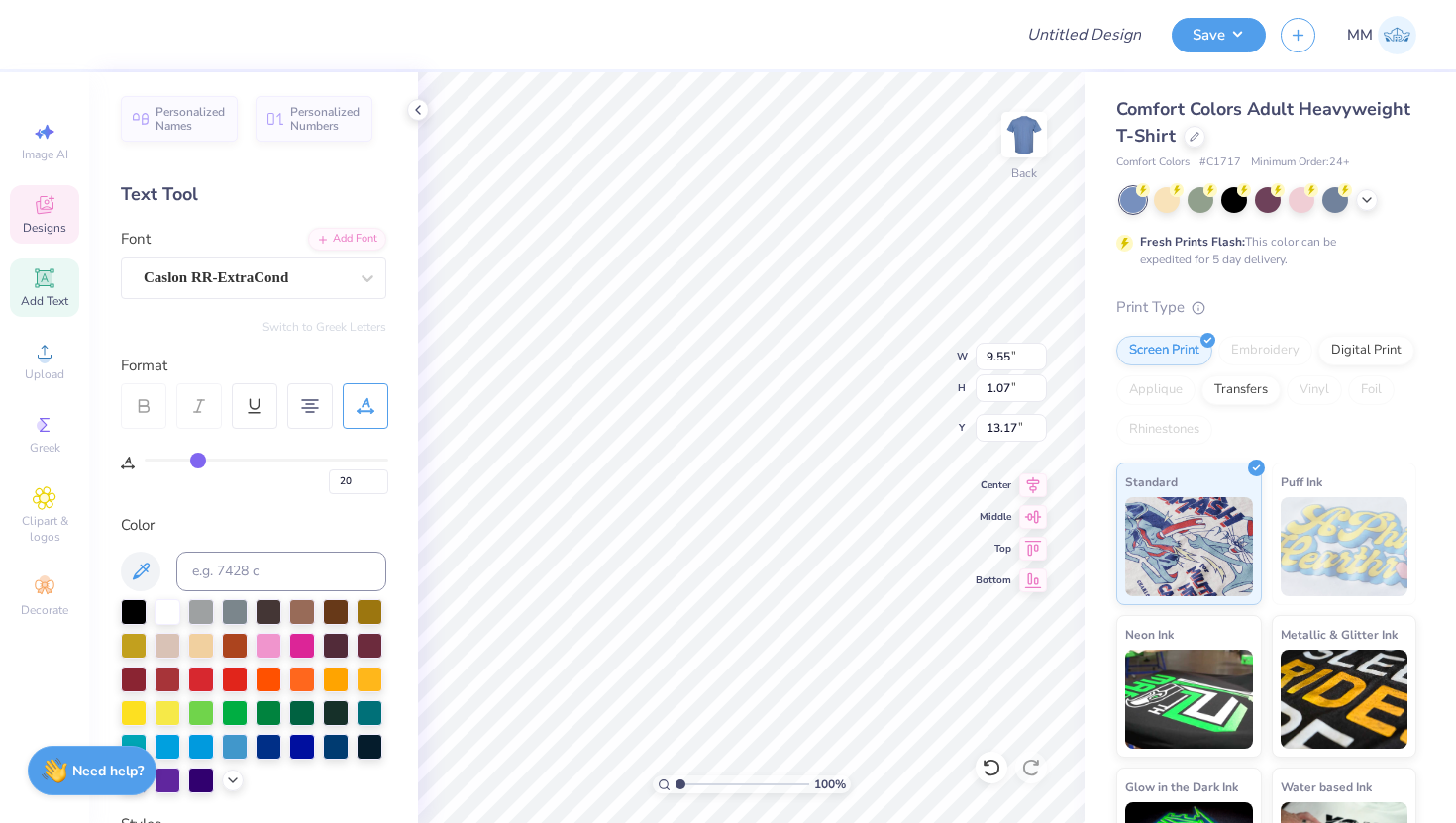 type on "18" 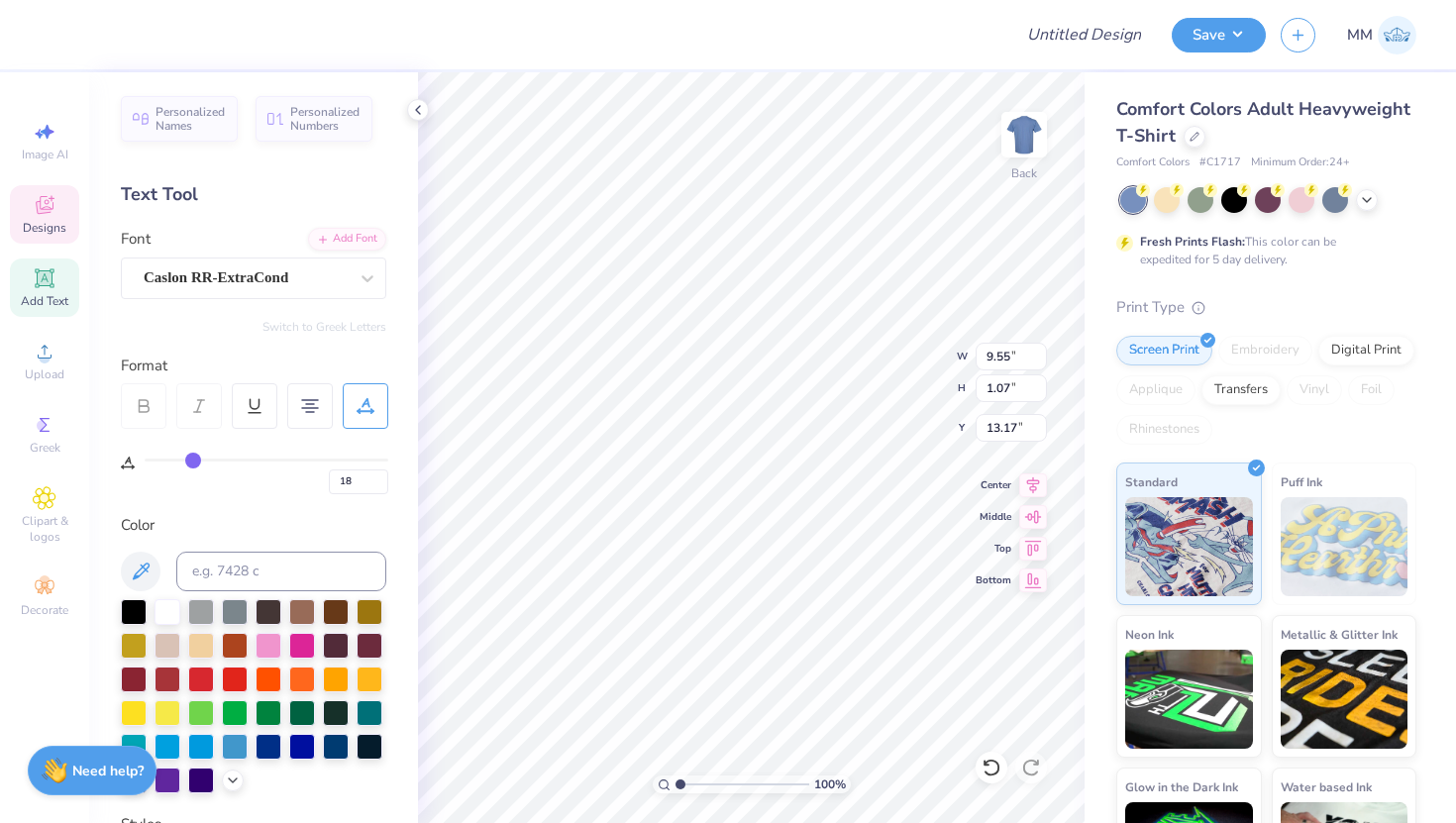 type on "17" 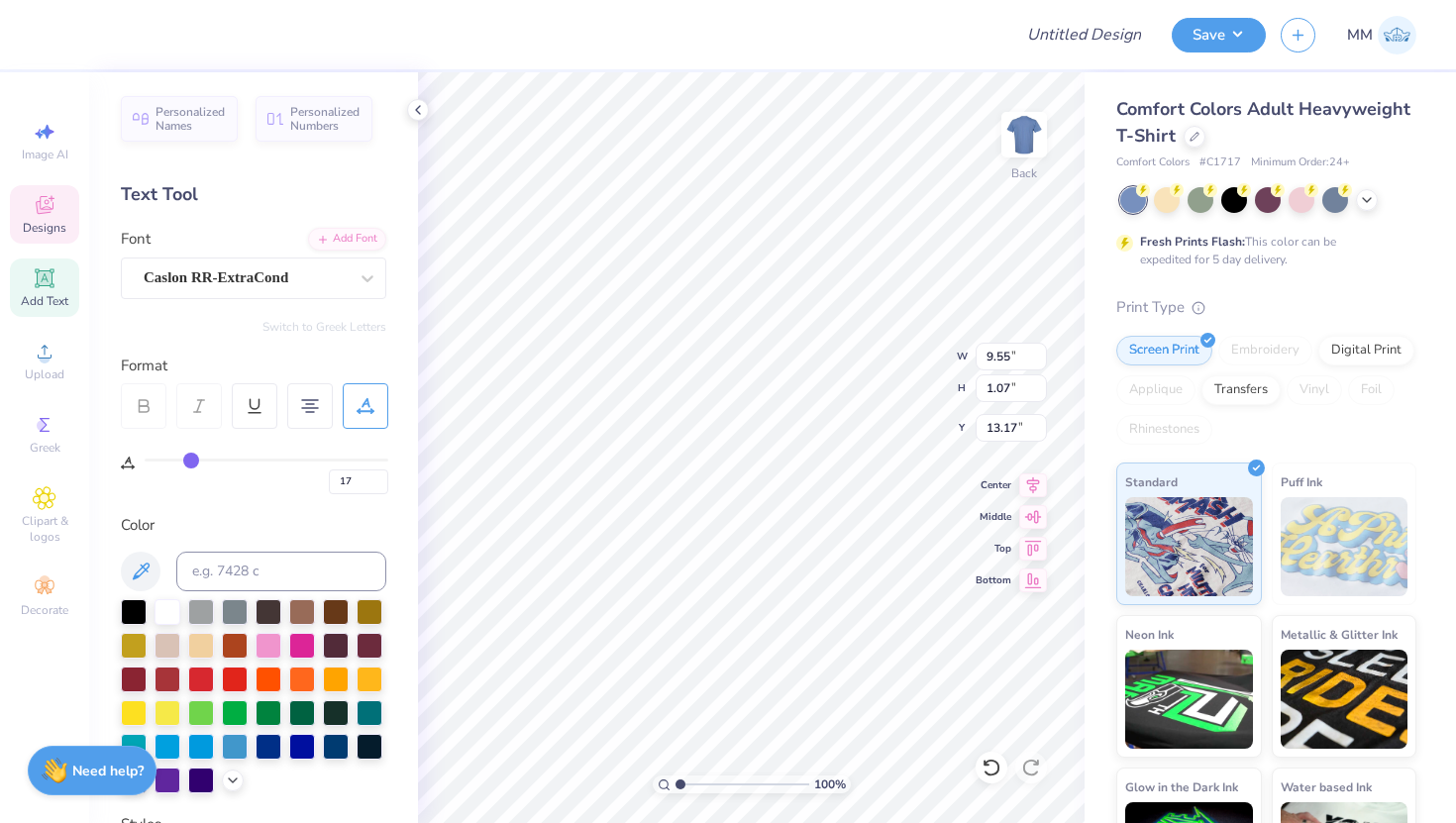 type on "16" 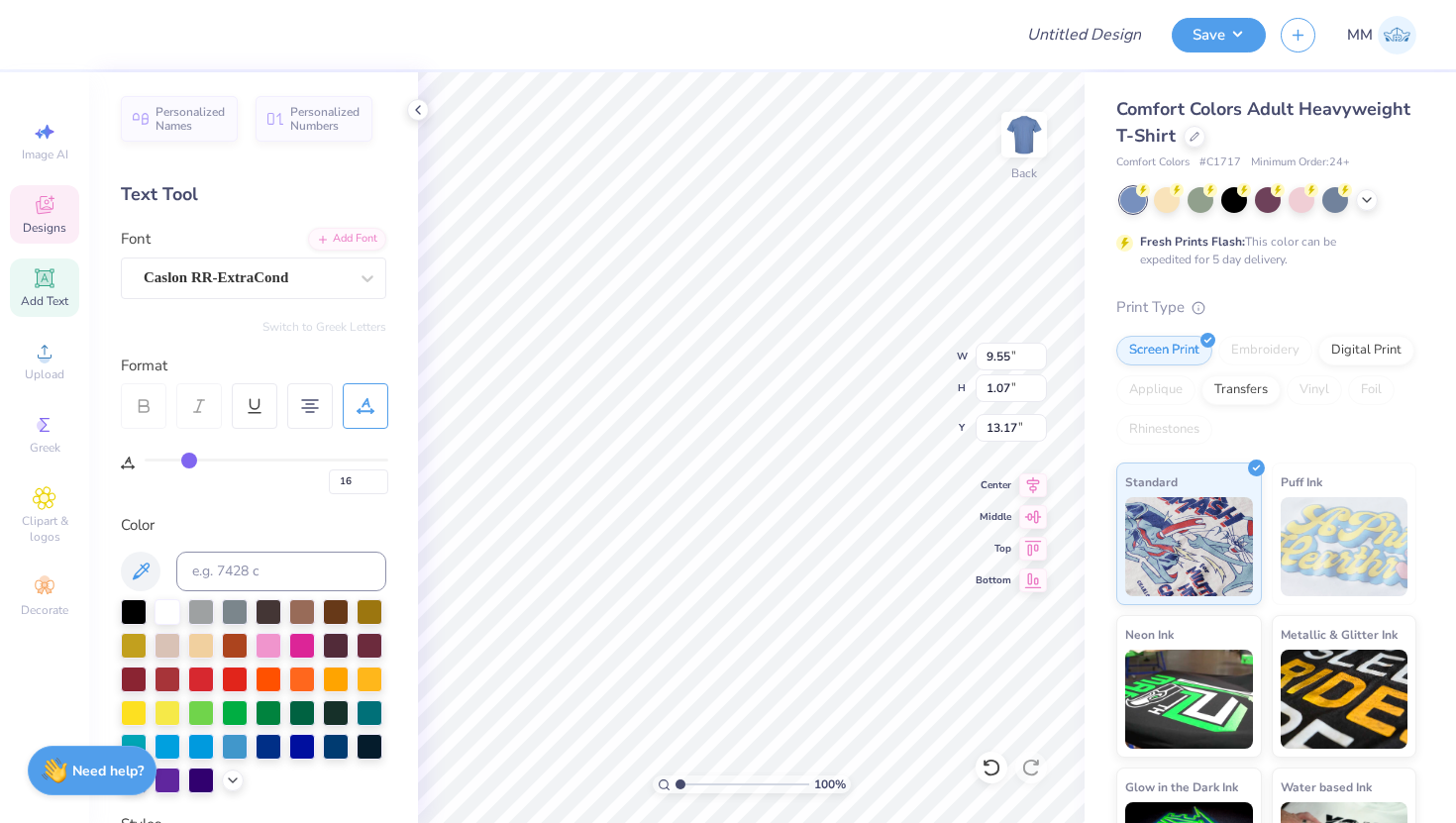 type on "15" 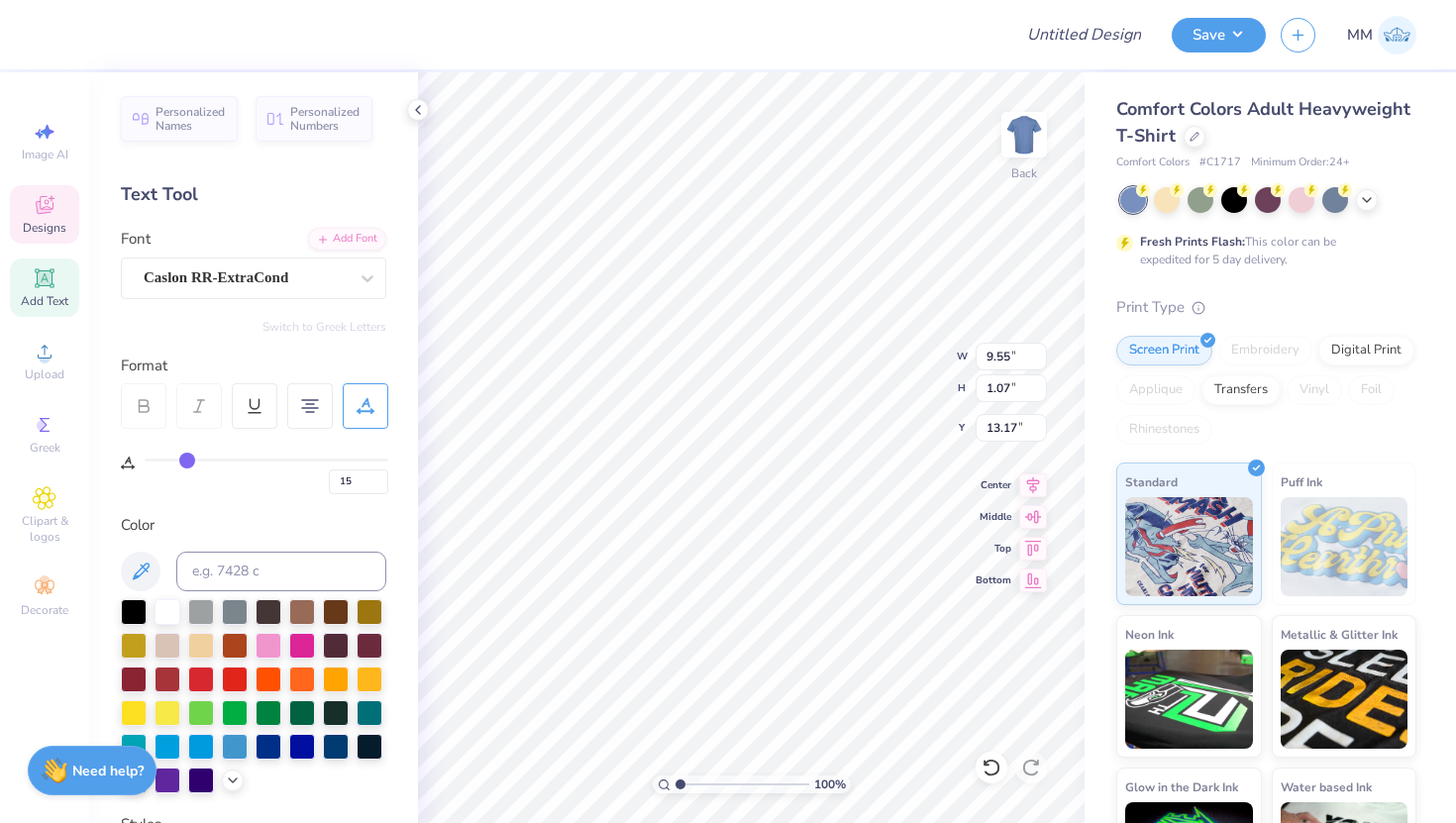 type on "14" 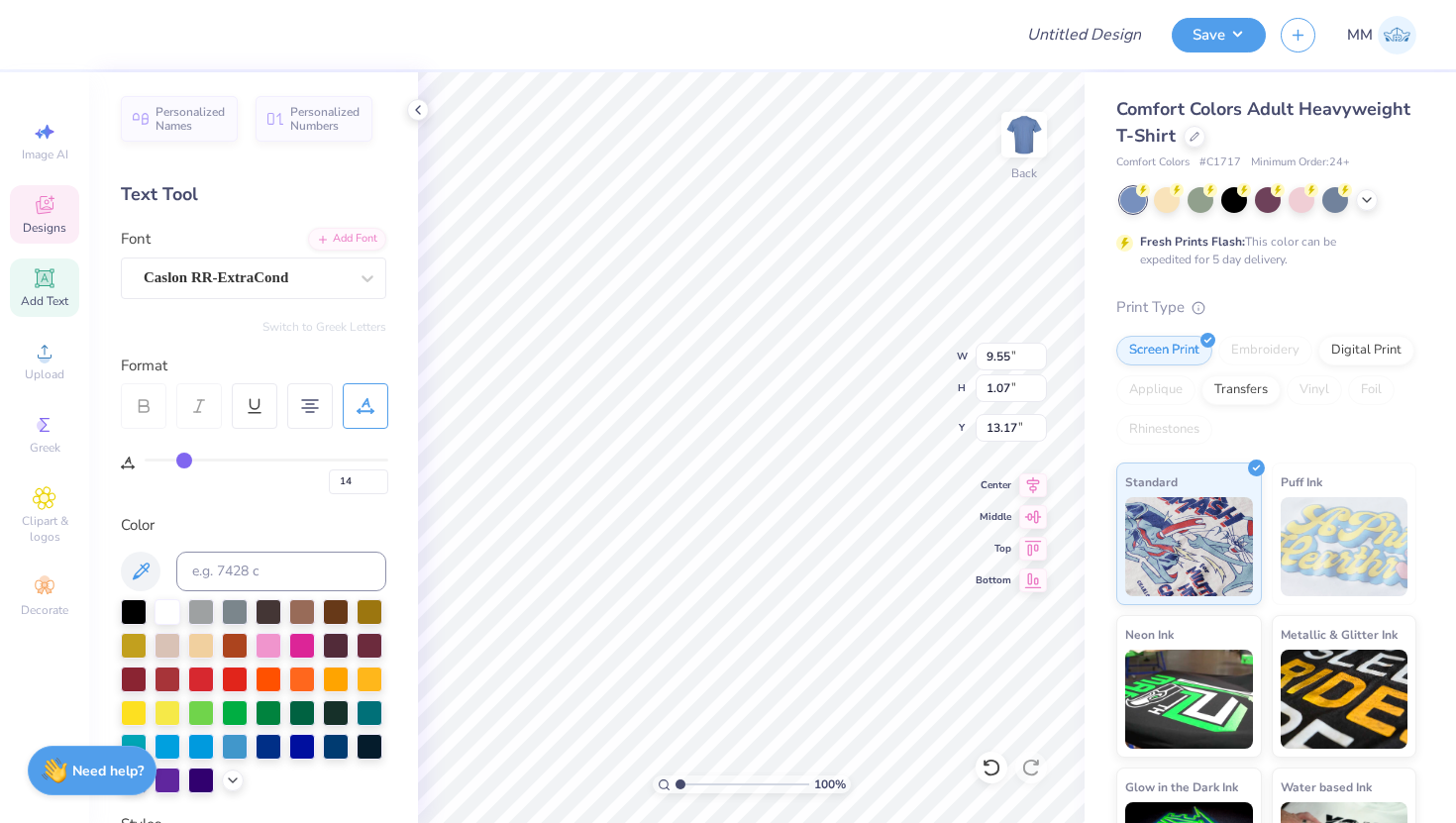 drag, startPoint x: 206, startPoint y: 458, endPoint x: 185, endPoint y: 458, distance: 21 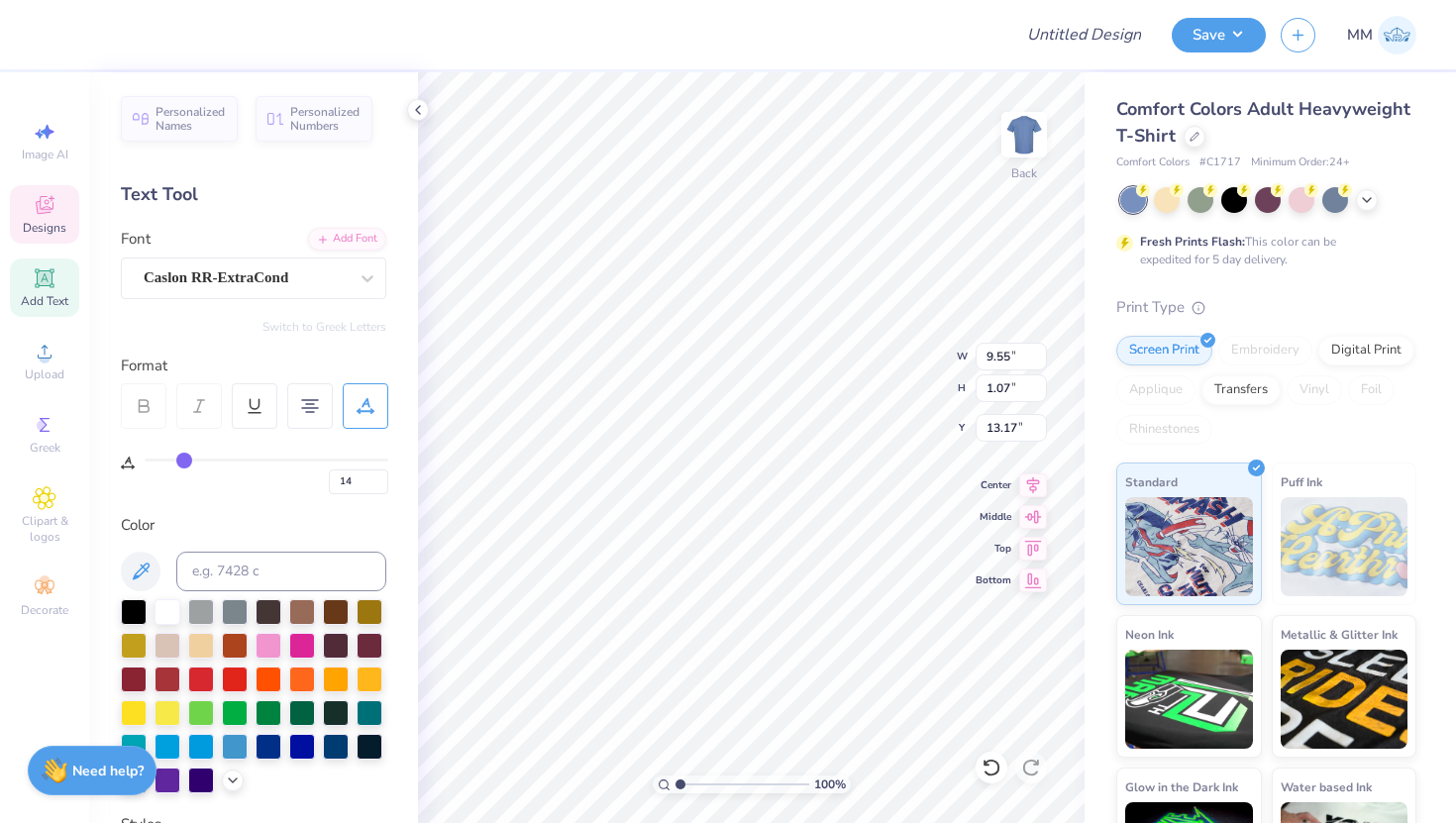 type on "7.85" 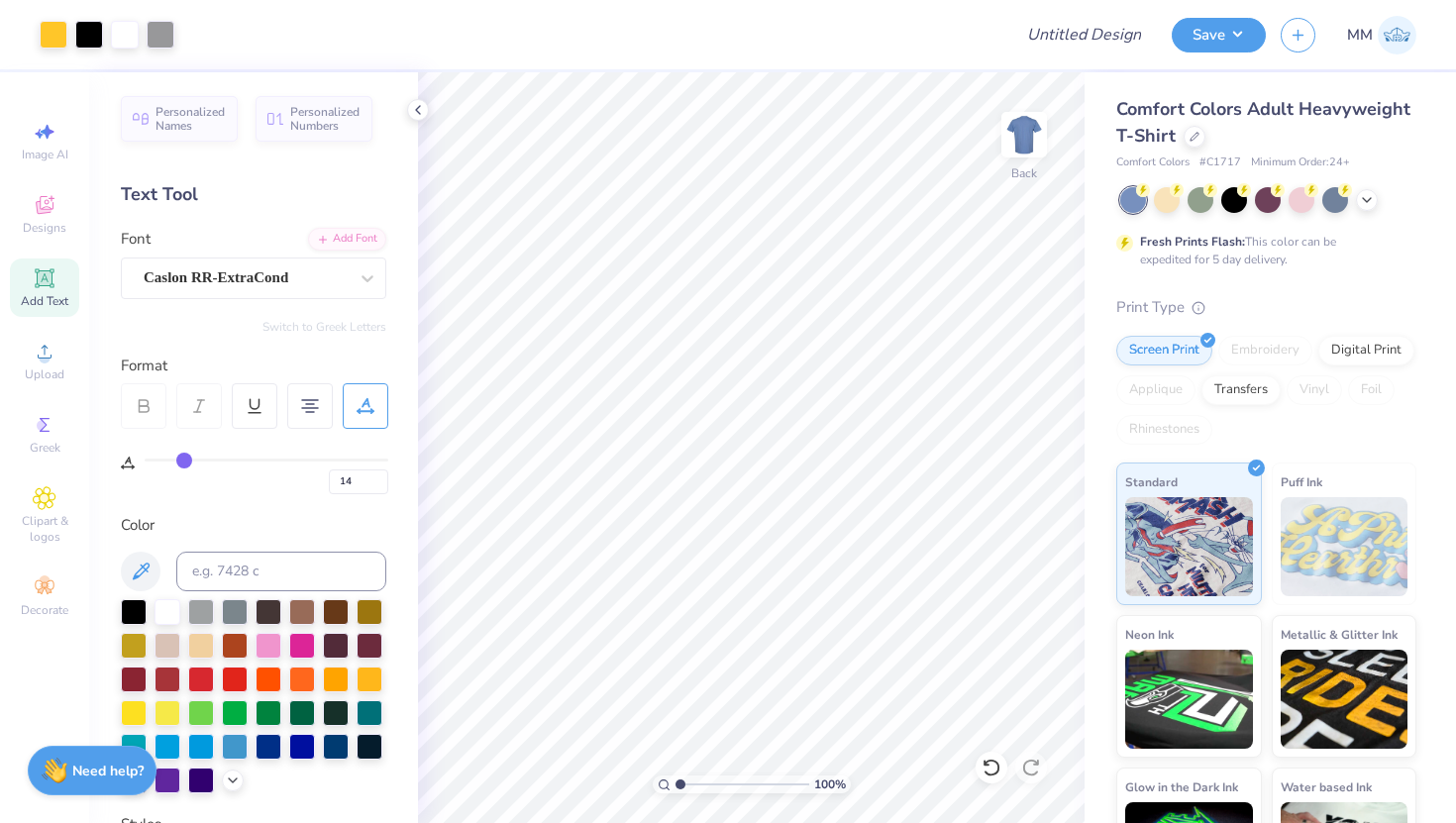 type on "0" 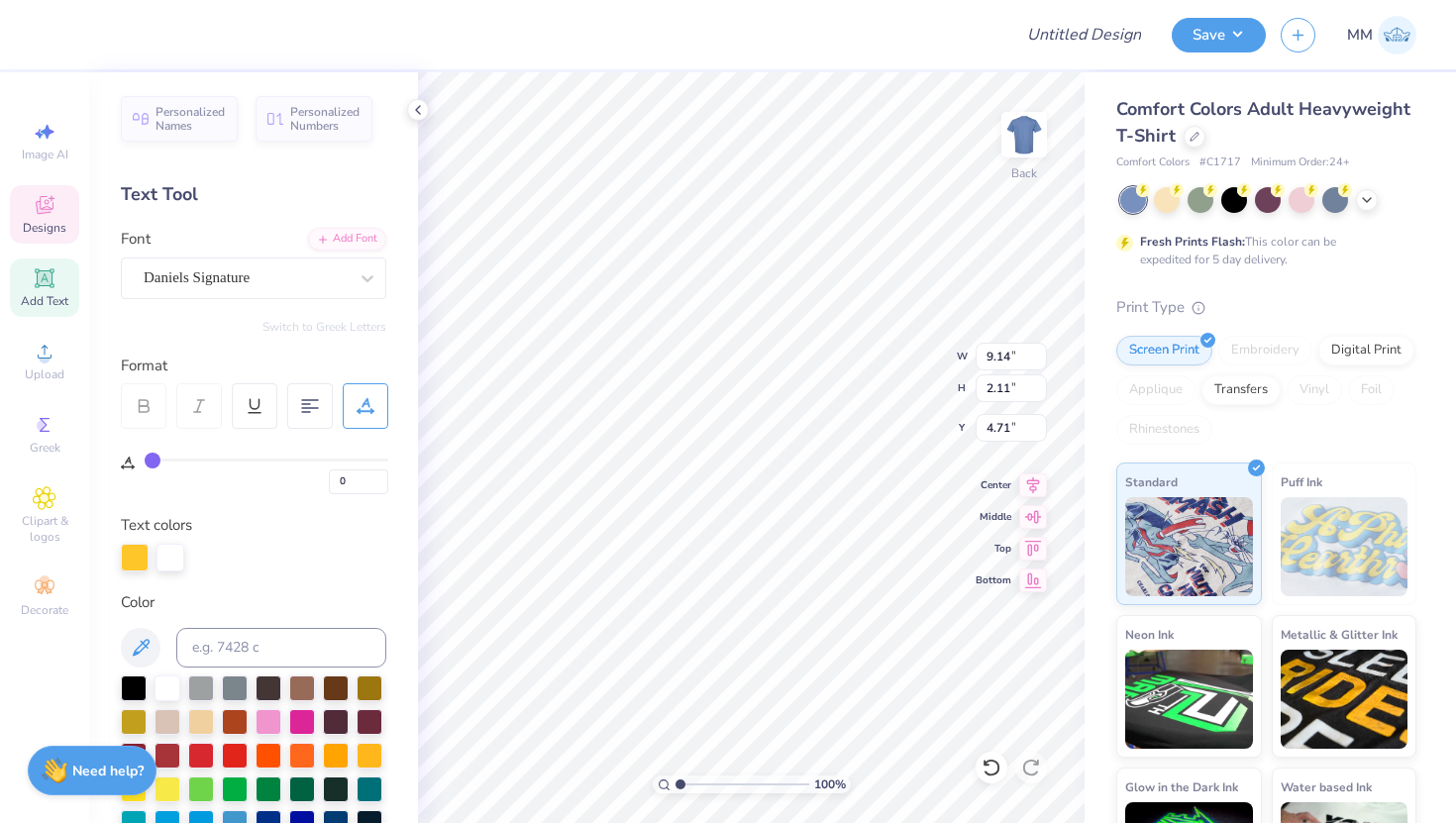 type on "4.71" 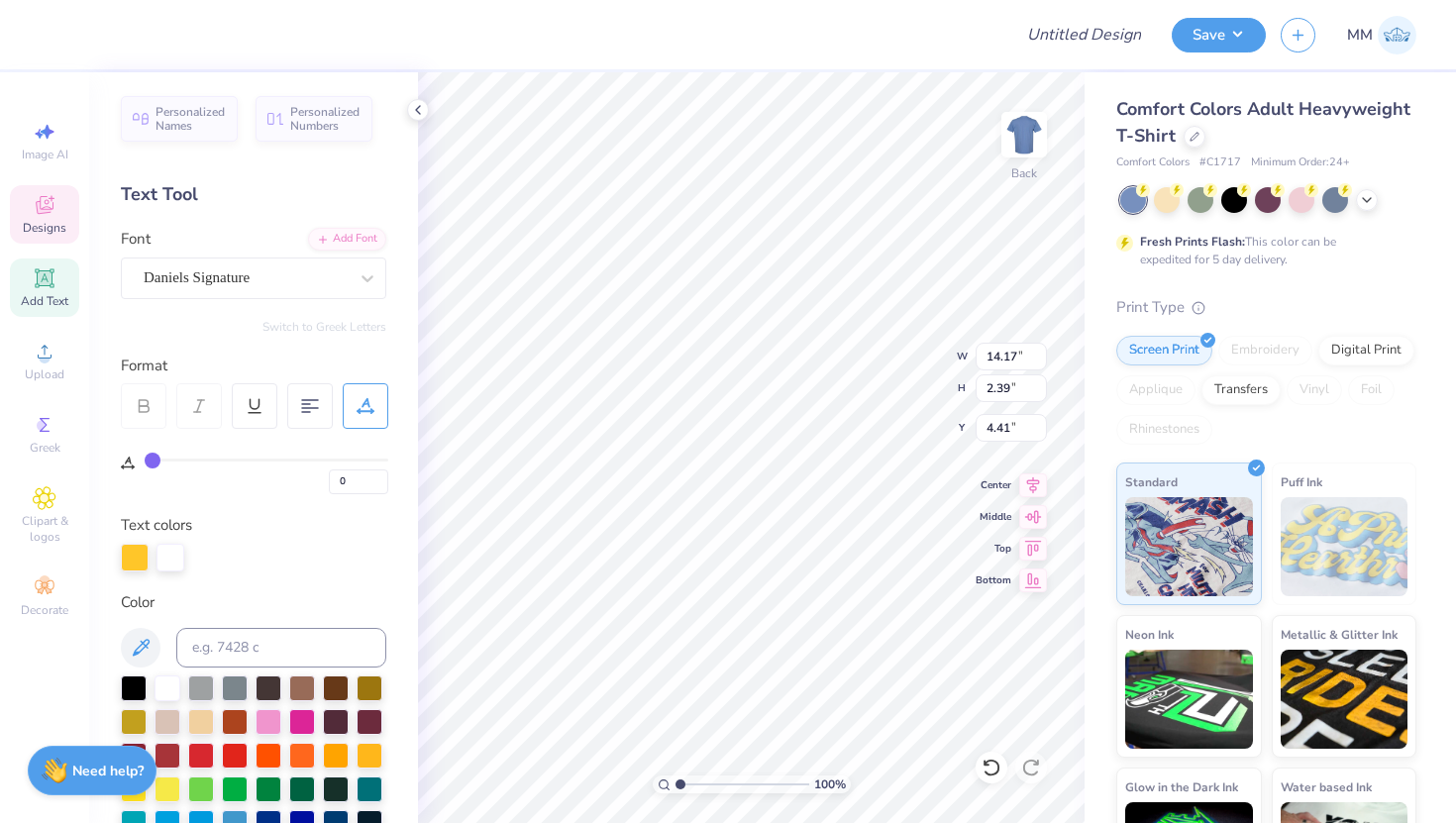scroll, scrollTop: 0, scrollLeft: 0, axis: both 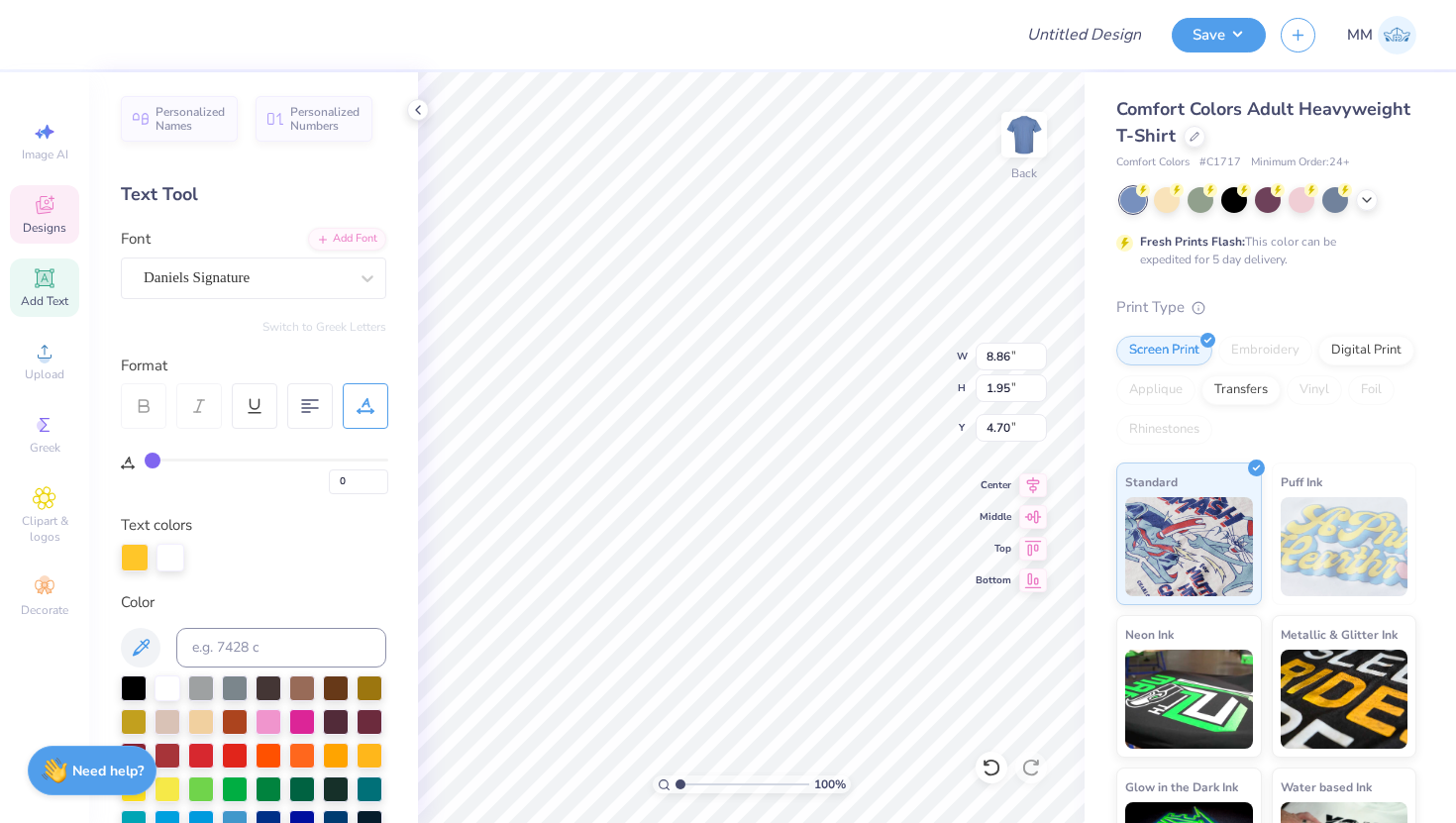 type on "Bulldogs" 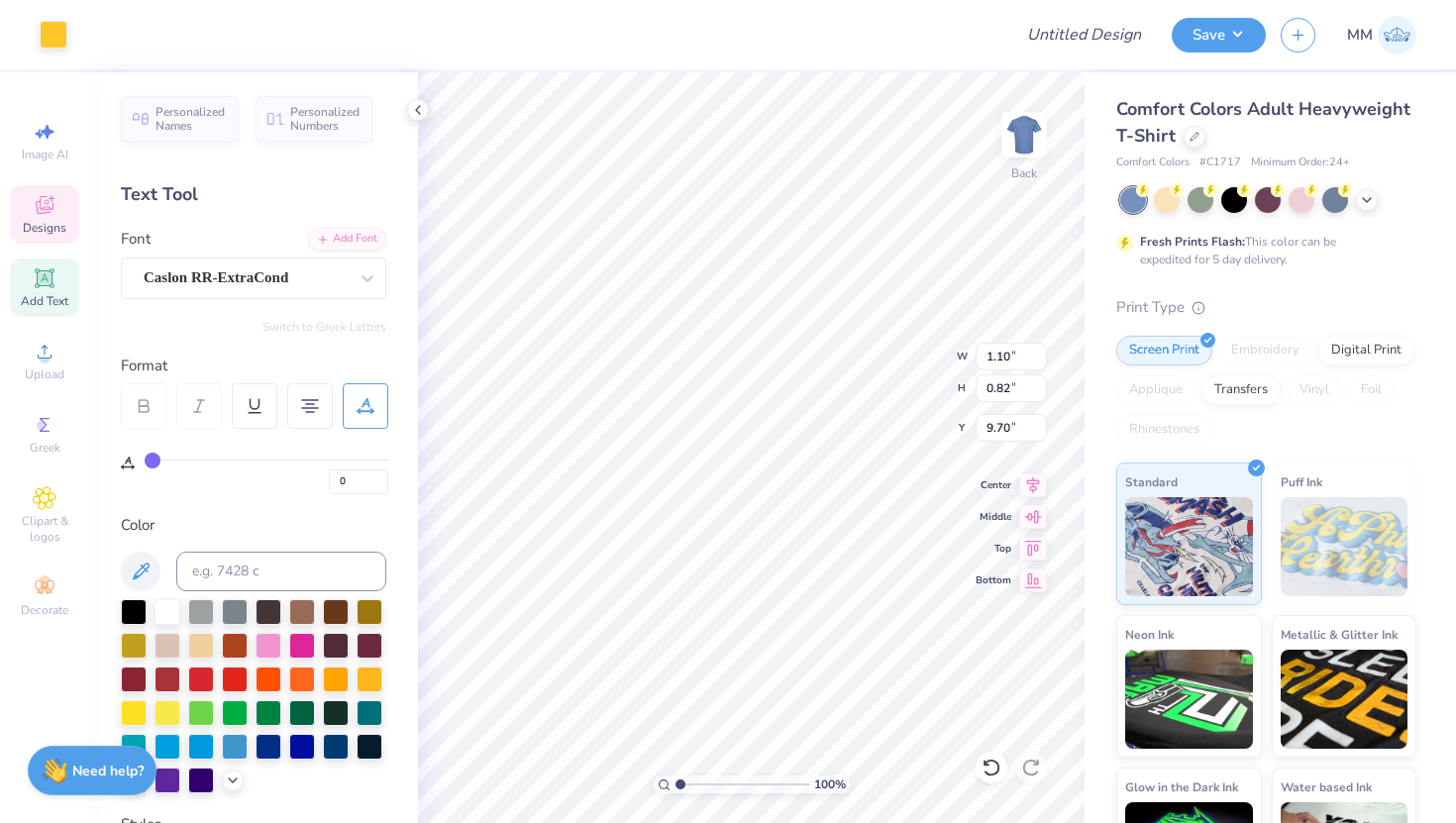 type on "30" 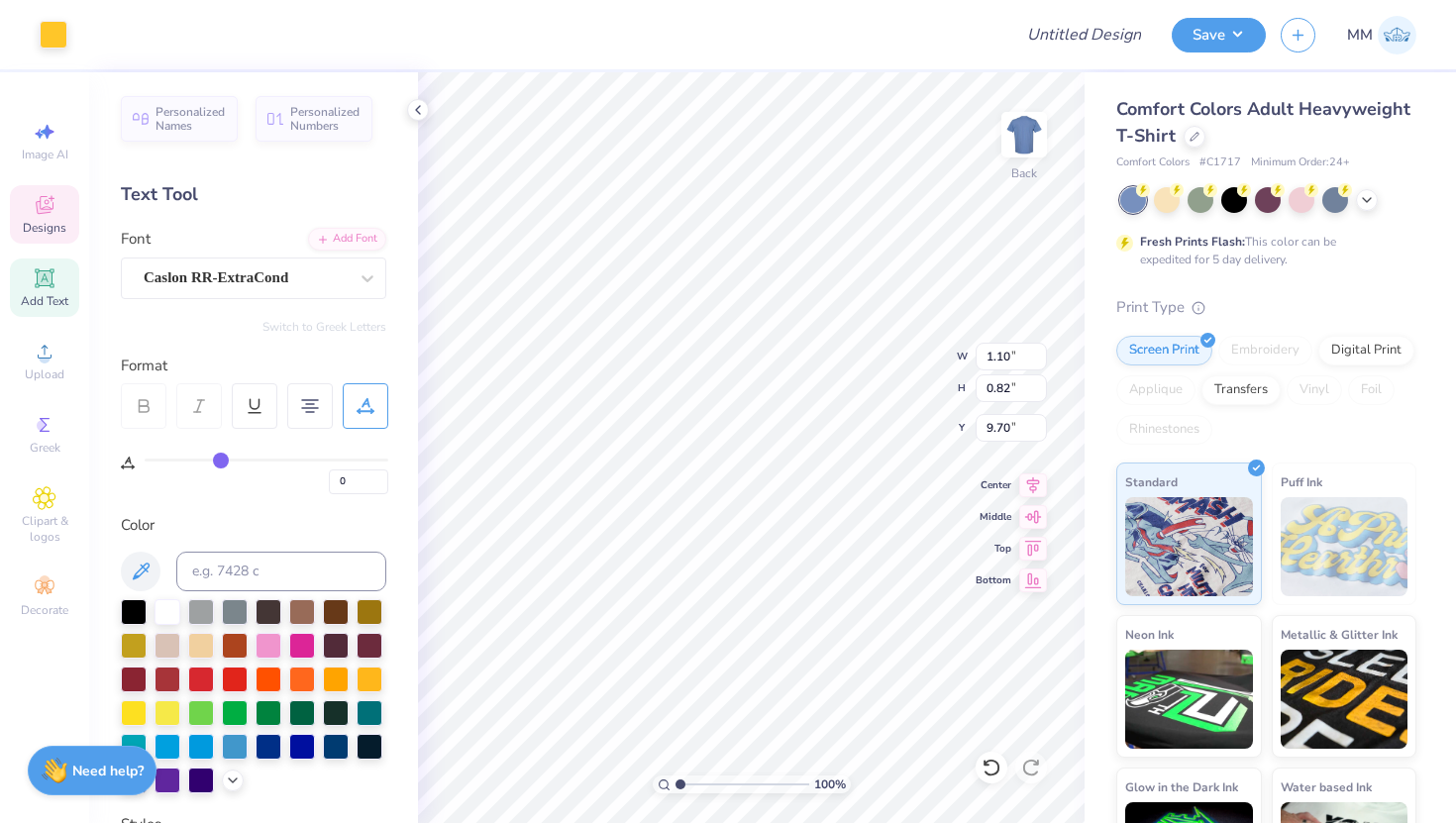 type on "30" 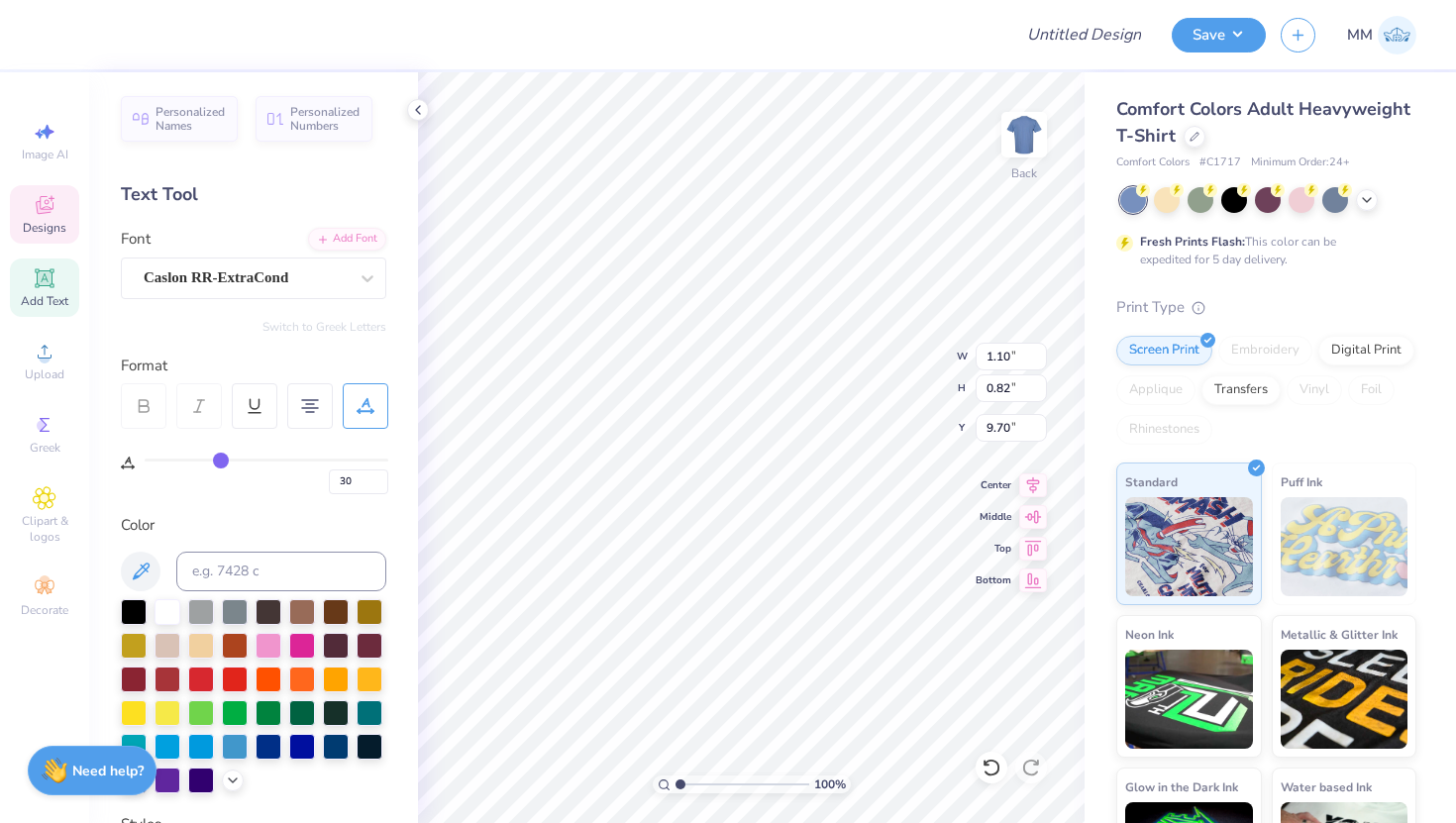 type on "26" 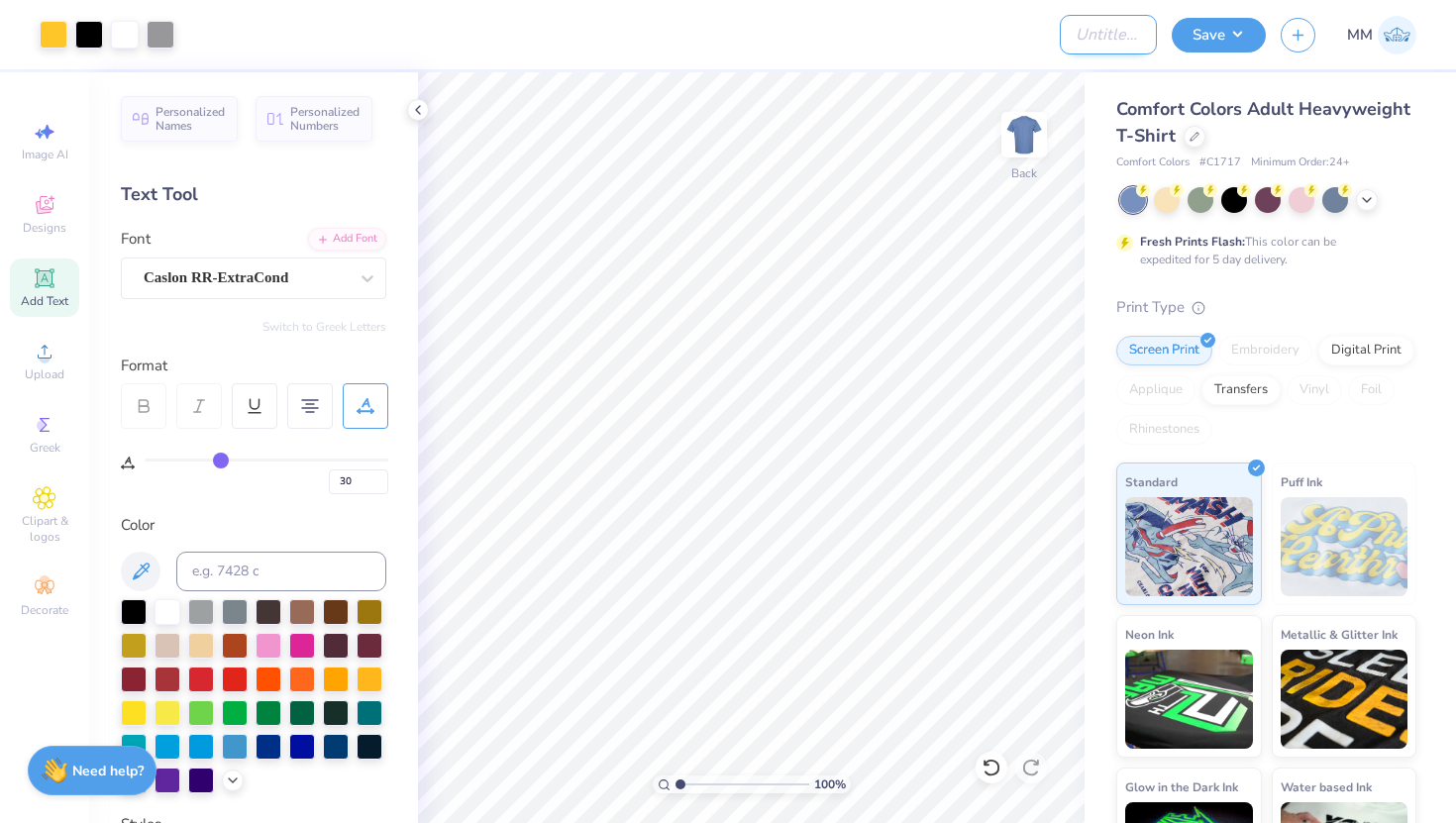 click on "Design Title" at bounding box center (1108, 35) 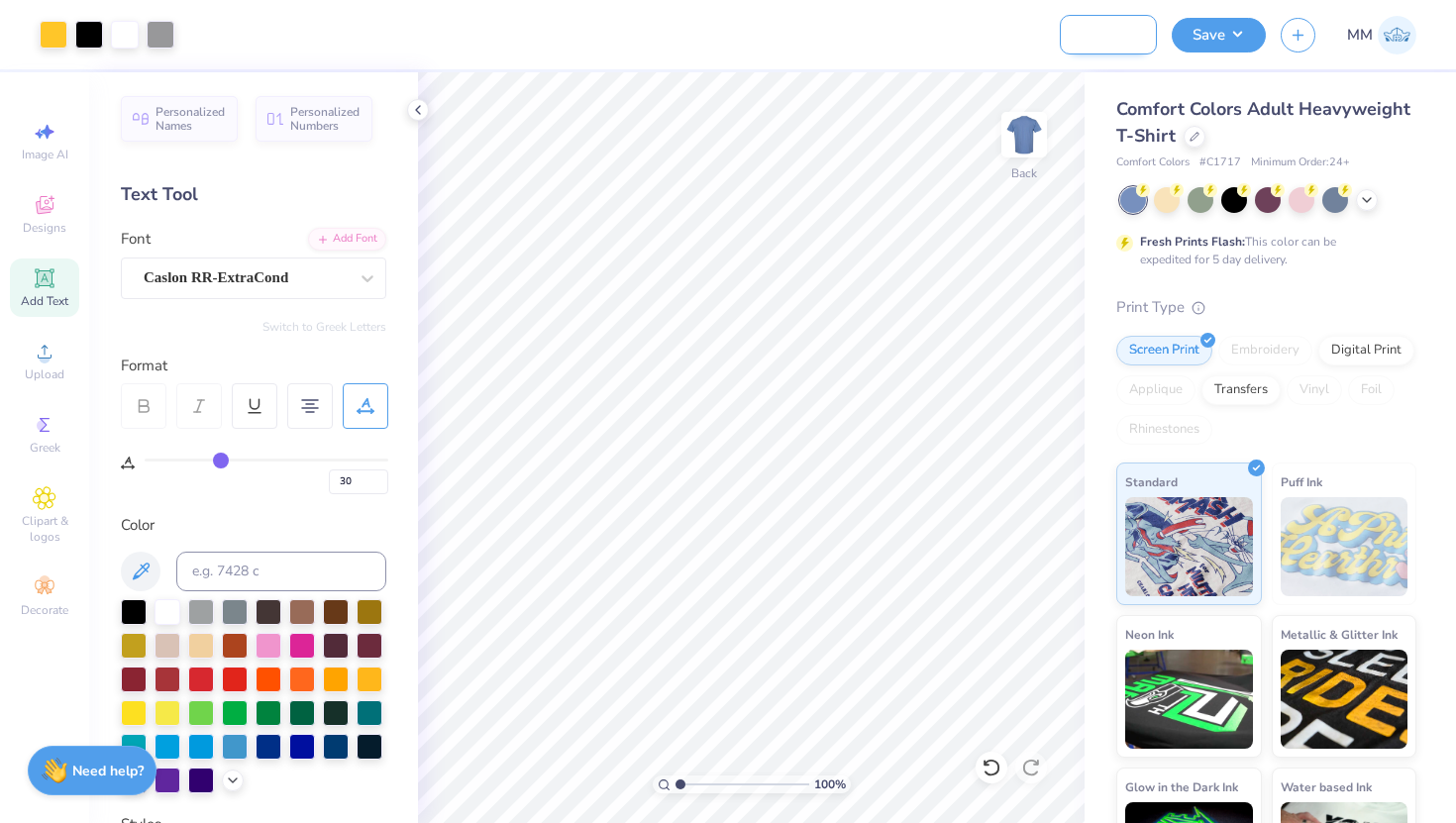 scroll, scrollTop: 0, scrollLeft: 109, axis: horizontal 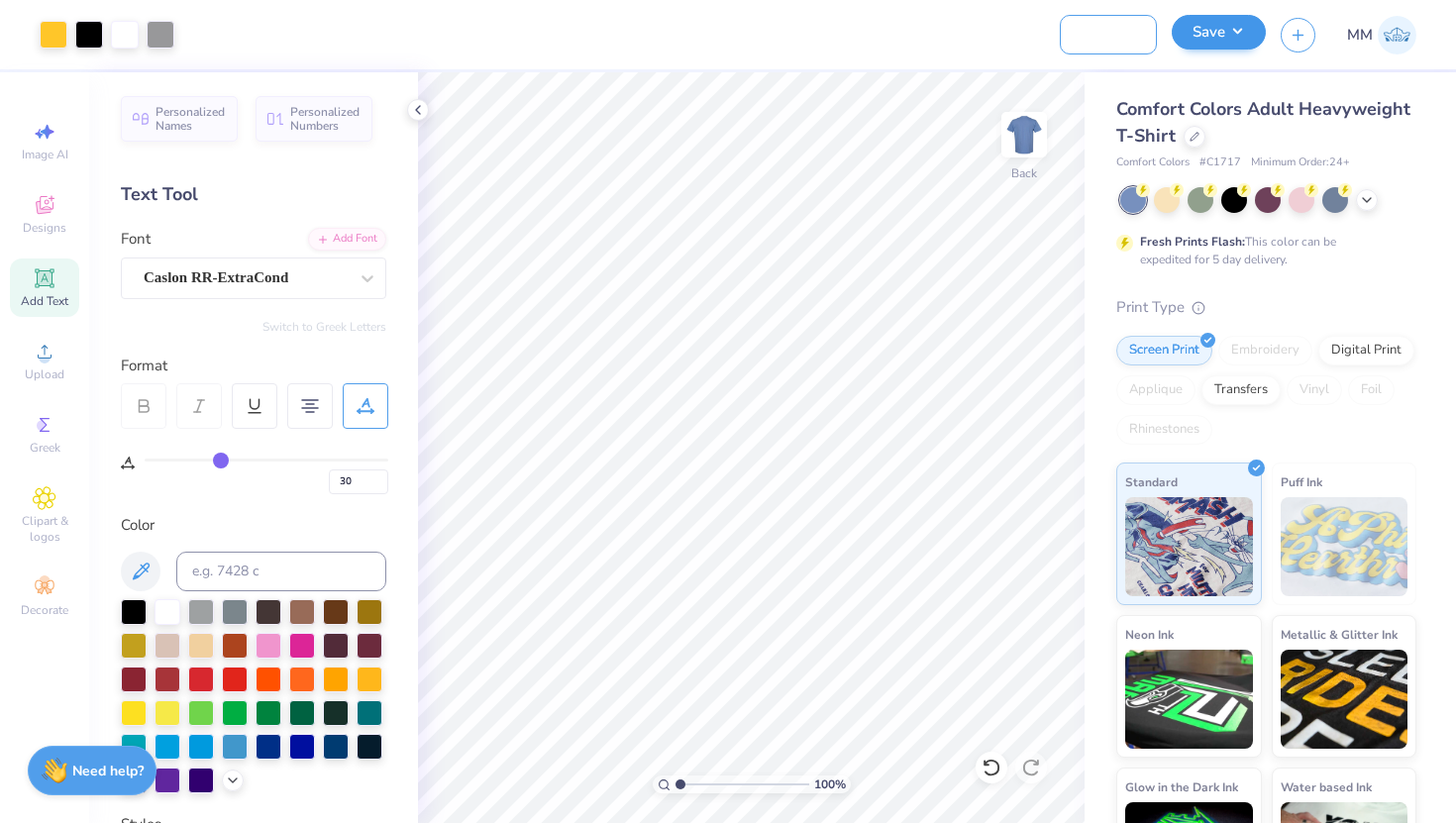 type on "Sigma Nu Dads Day 1.1" 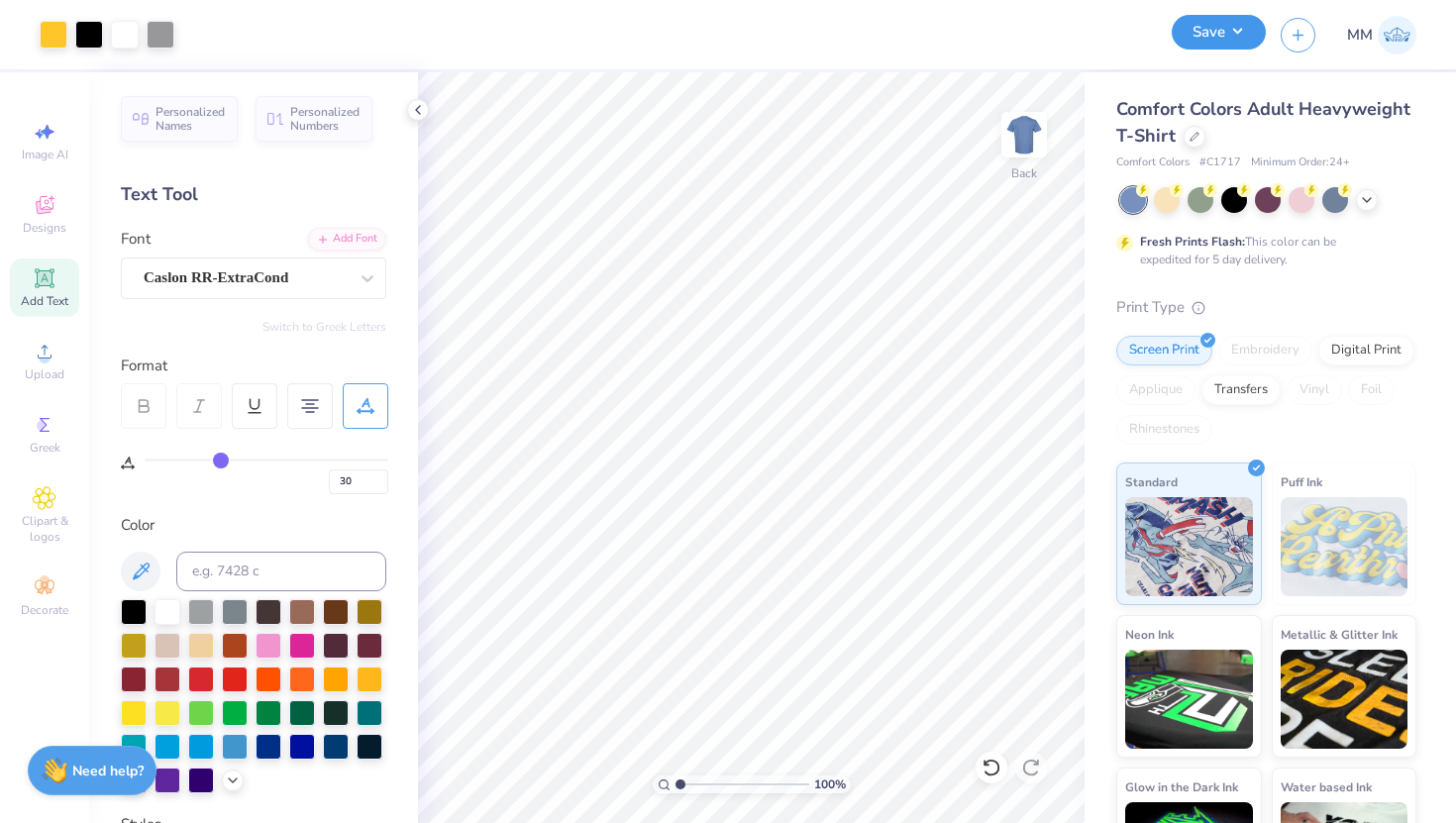 scroll, scrollTop: 0, scrollLeft: 0, axis: both 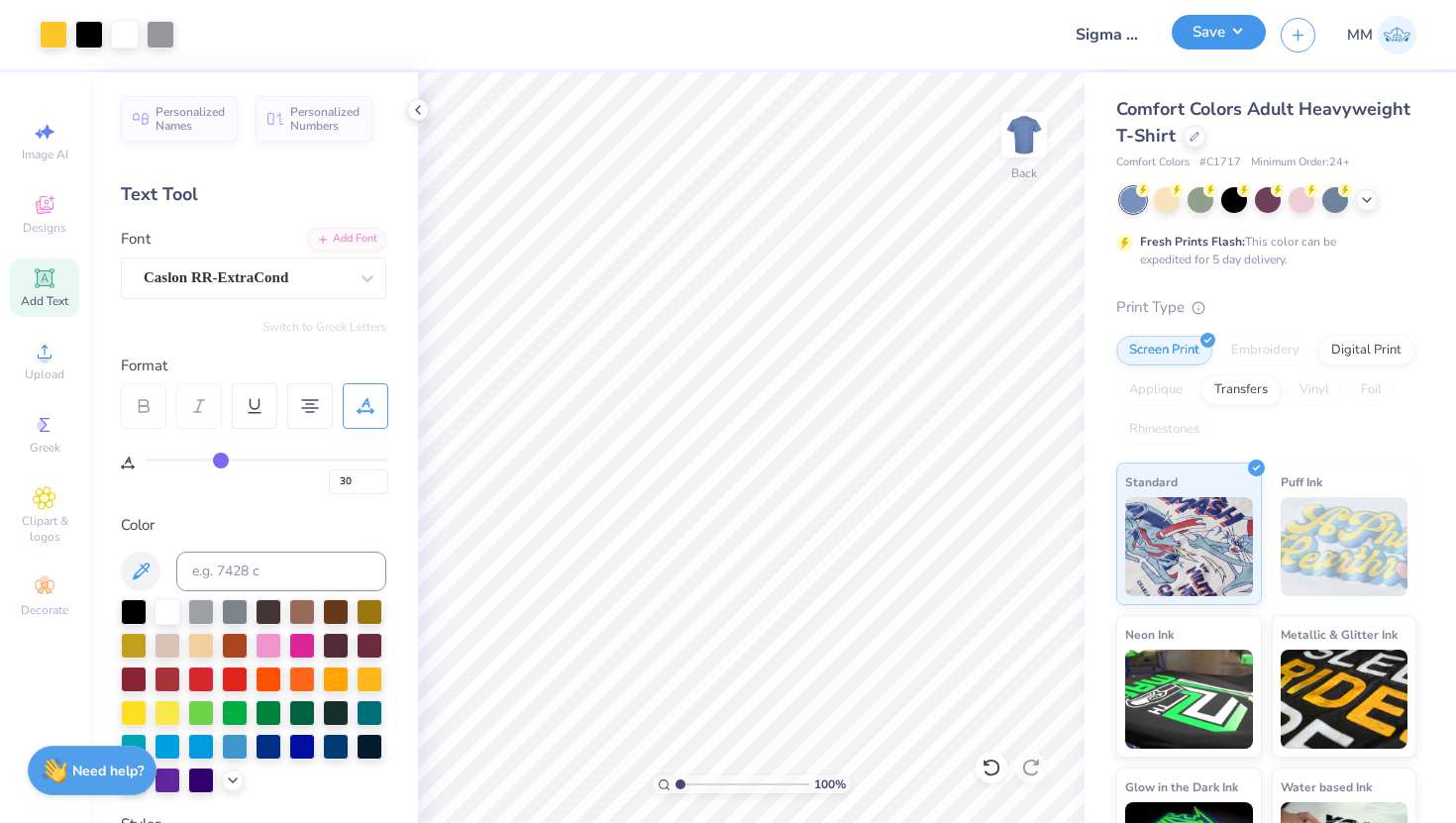 click on "Save" at bounding box center [1218, 32] 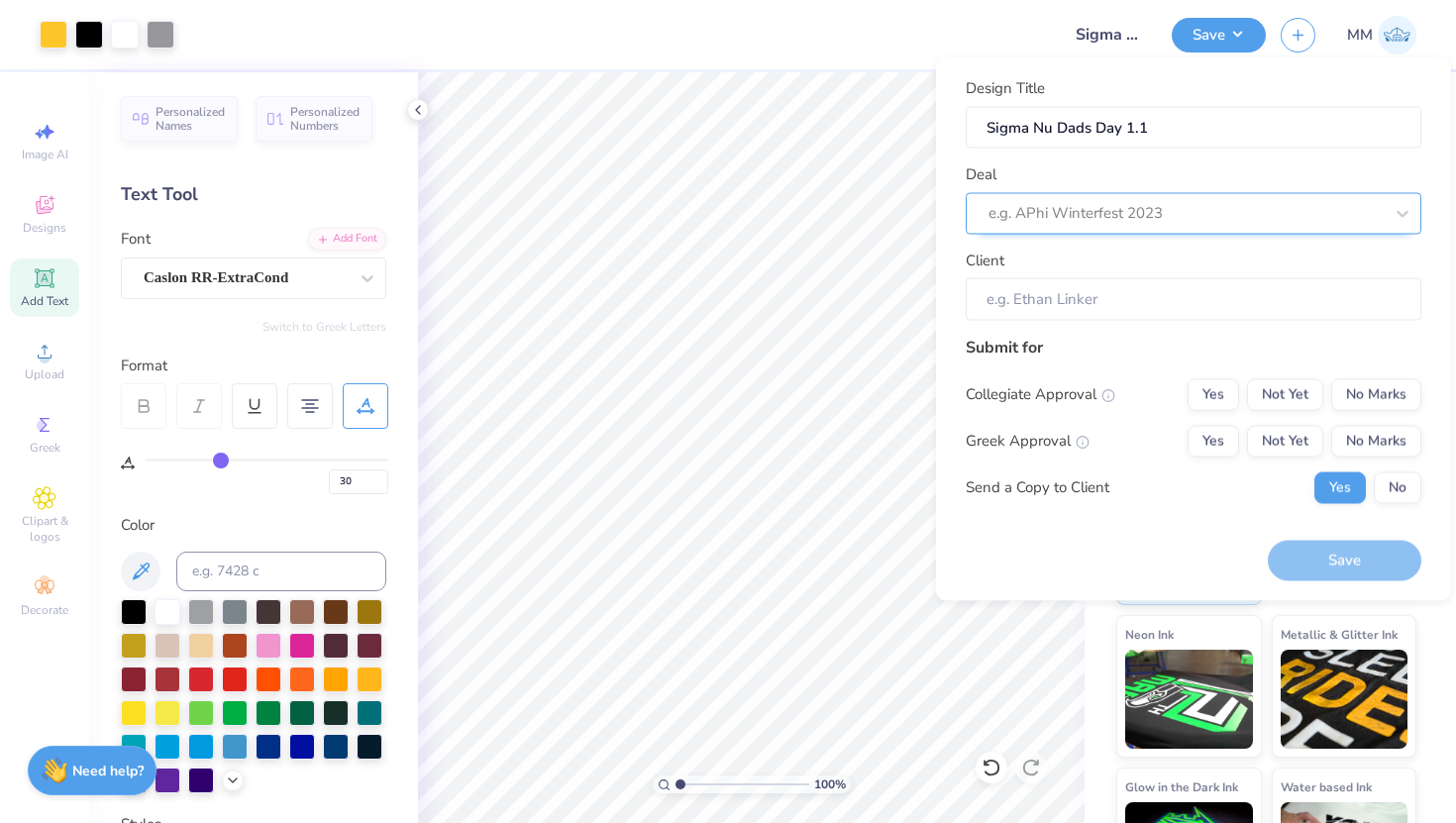 click at bounding box center [1186, 213] 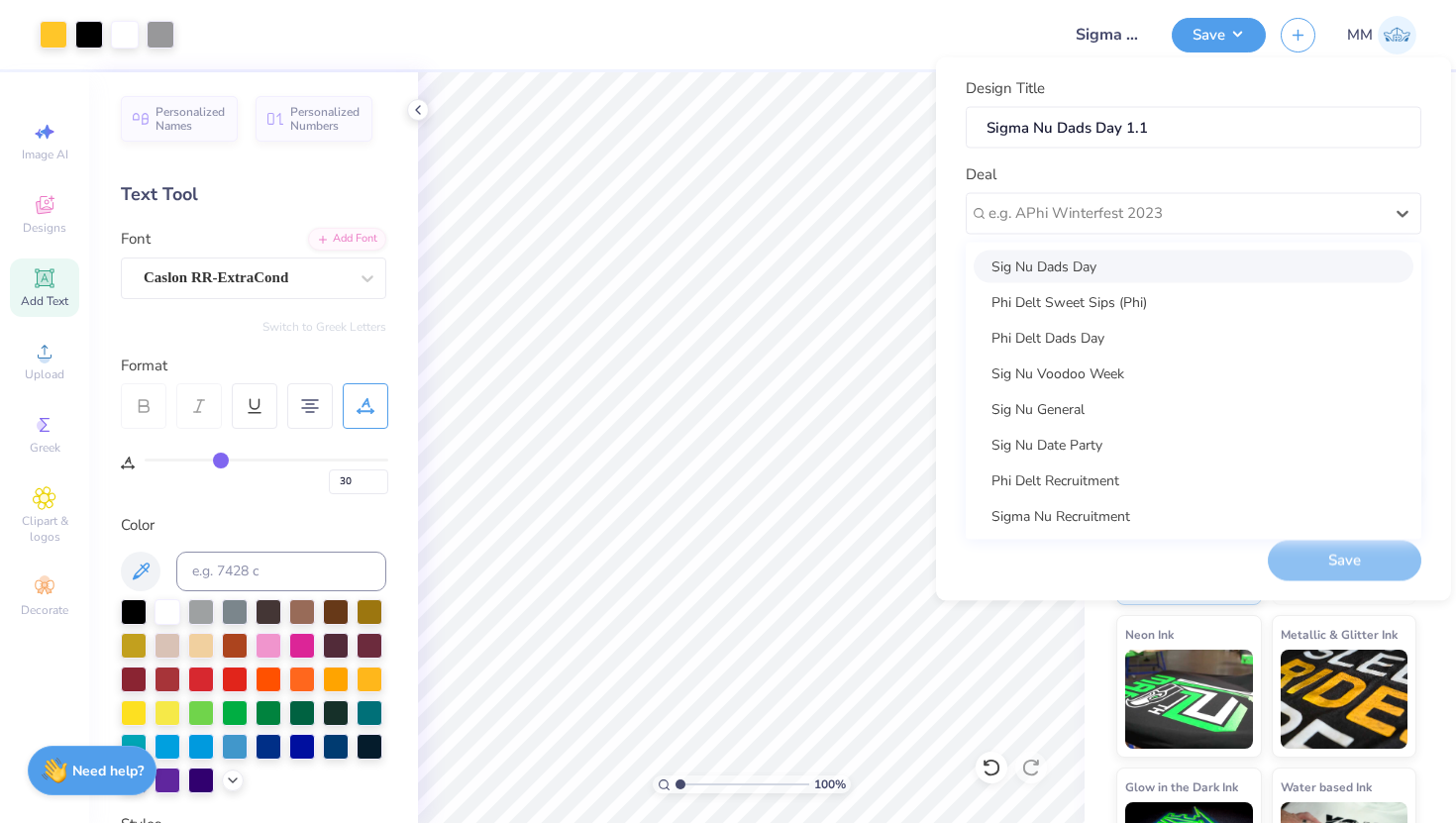 click on "Sig Nu Dads Day" at bounding box center (1194, 265) 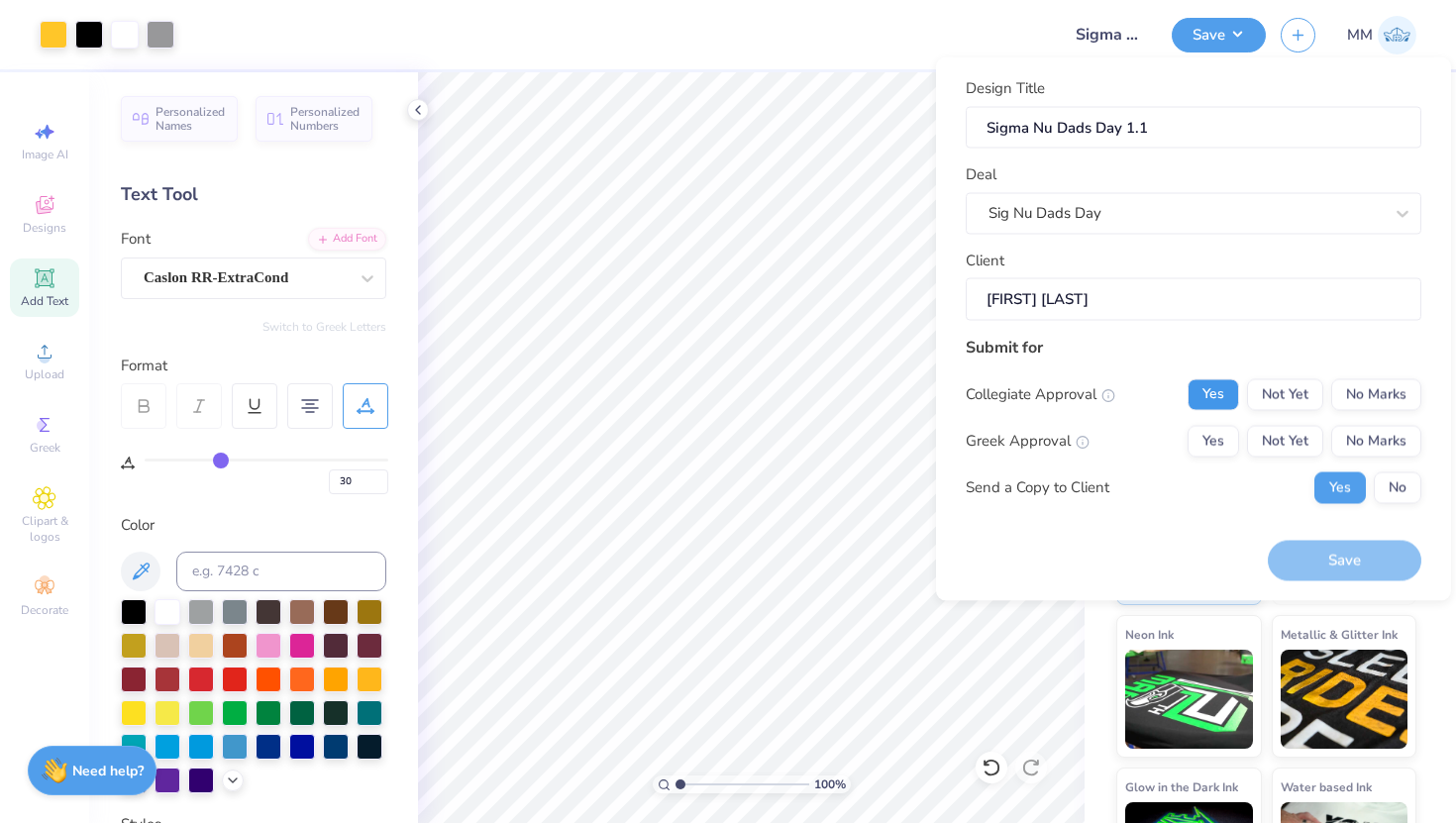 click on "Yes" at bounding box center (1213, 394) 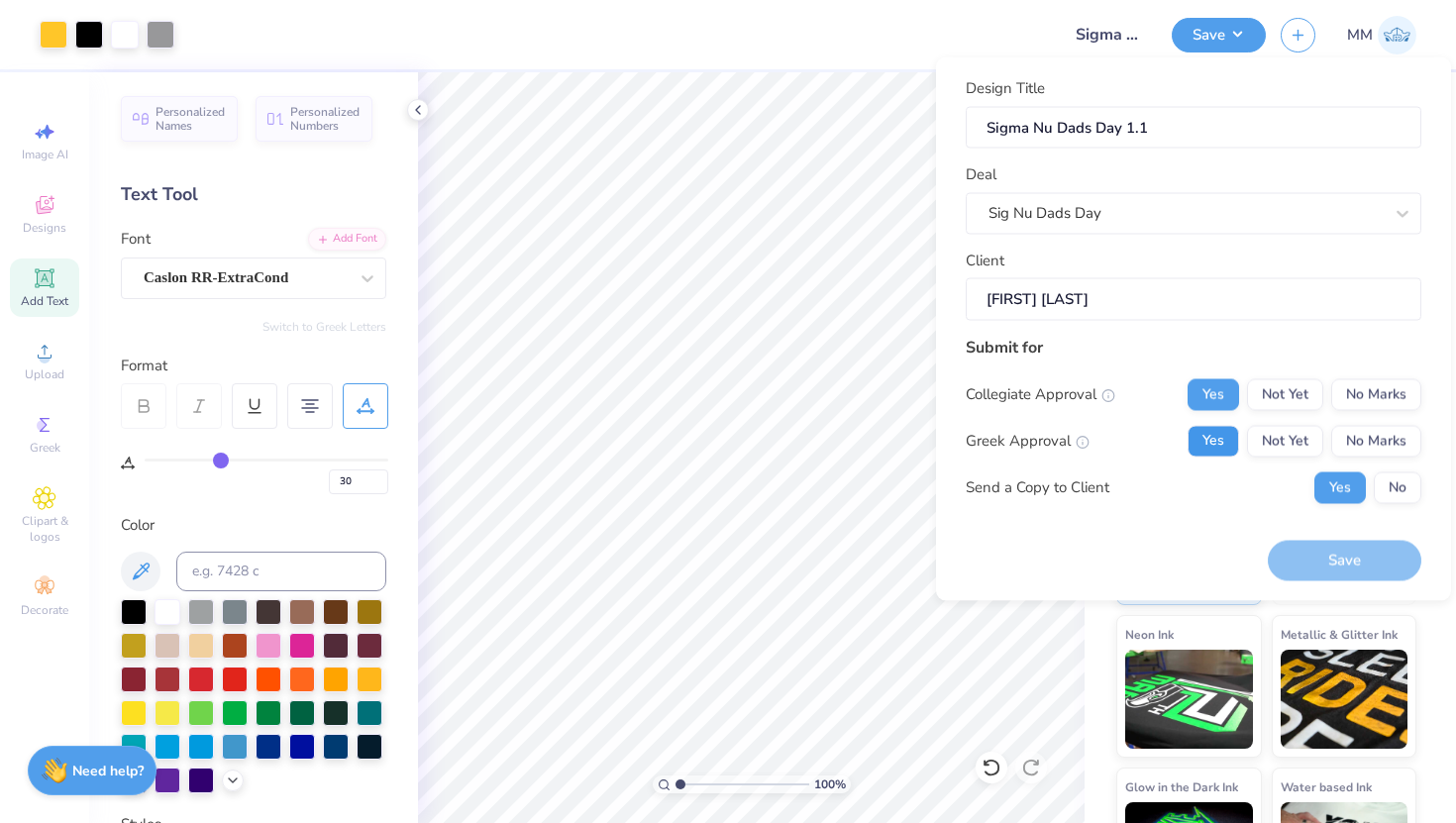 click on "Yes" at bounding box center (1213, 441) 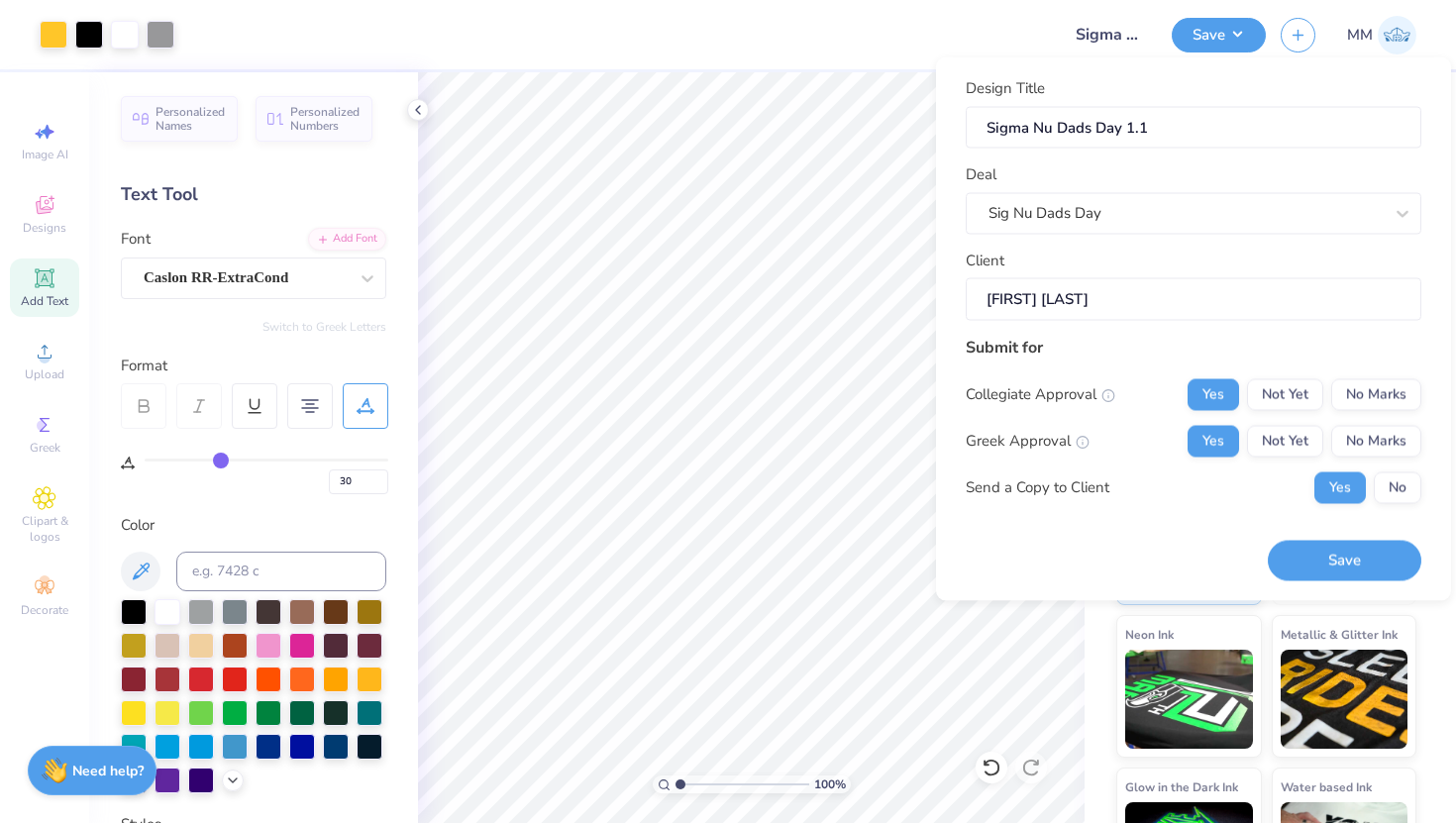 click on "Save" at bounding box center (1344, 549) 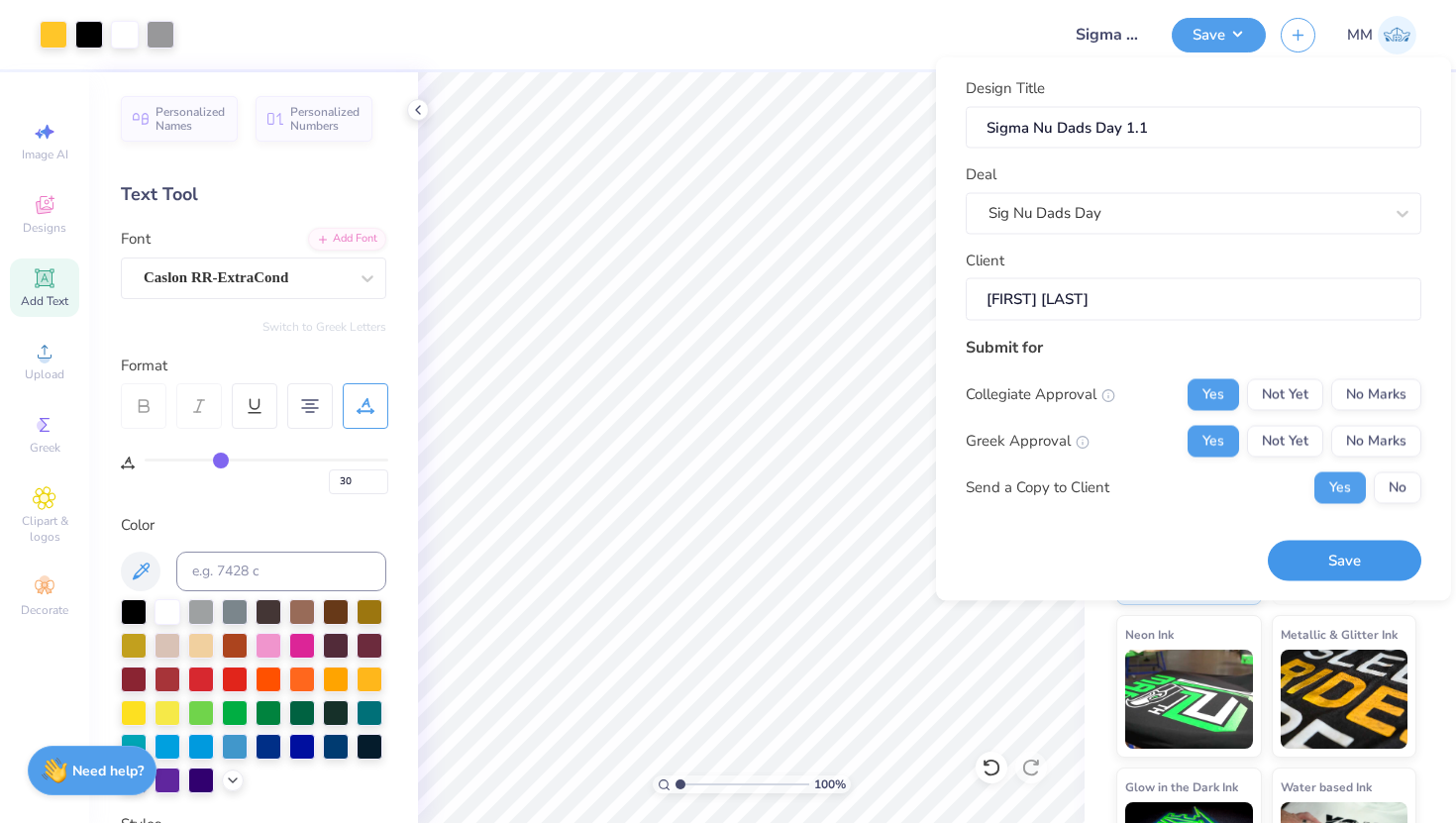click on "Save" at bounding box center (1344, 561) 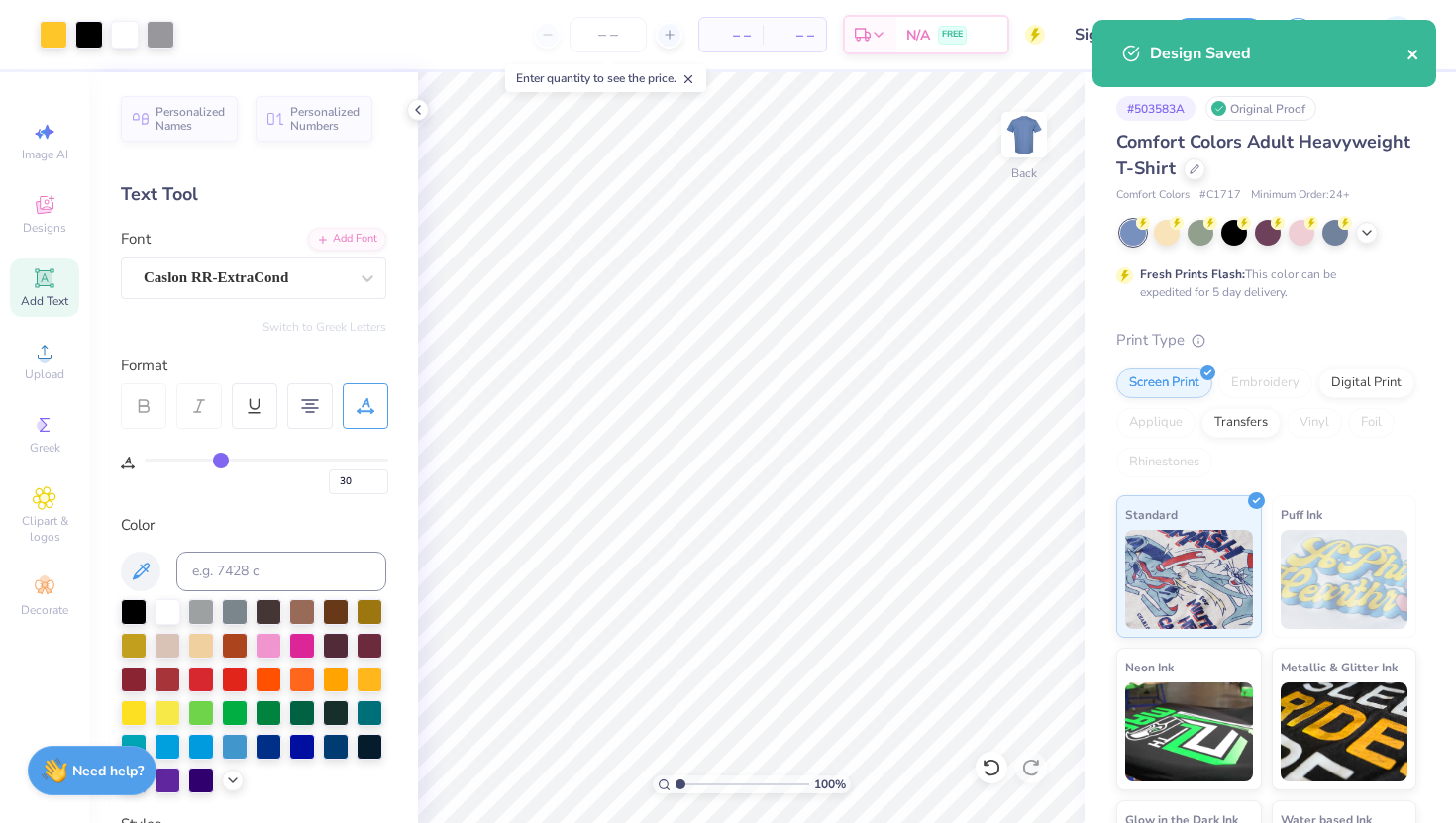 click 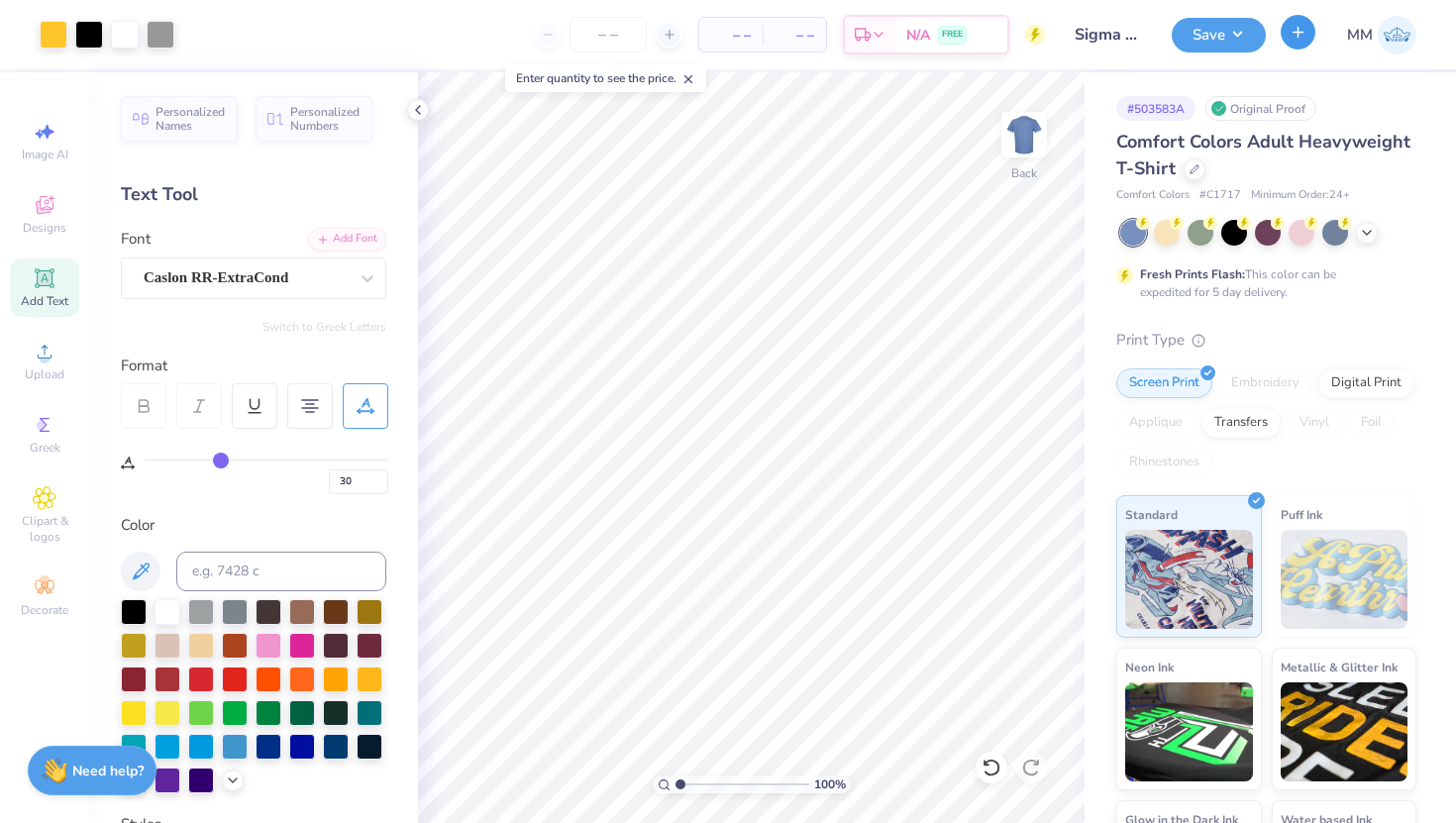 click 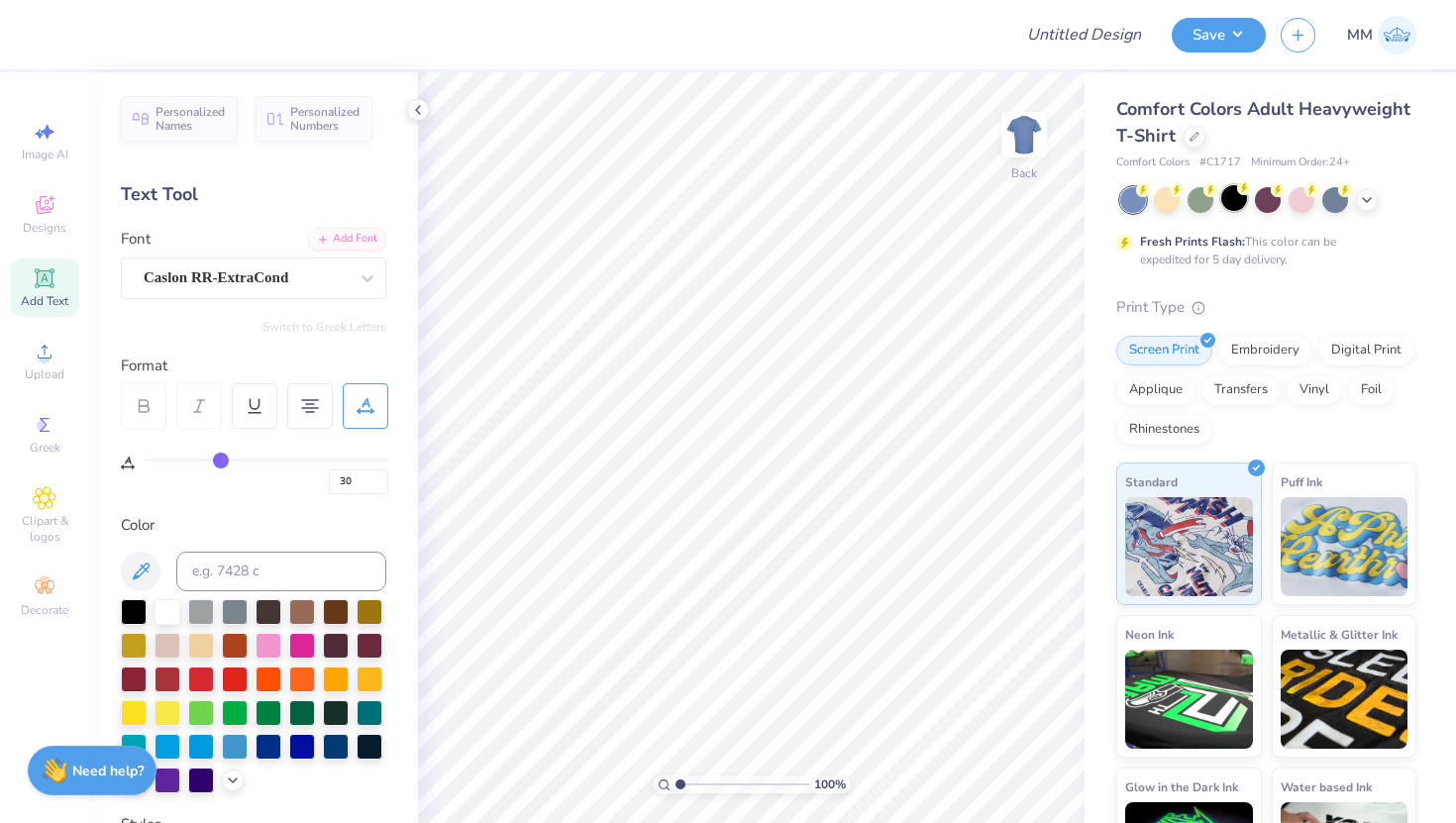 click 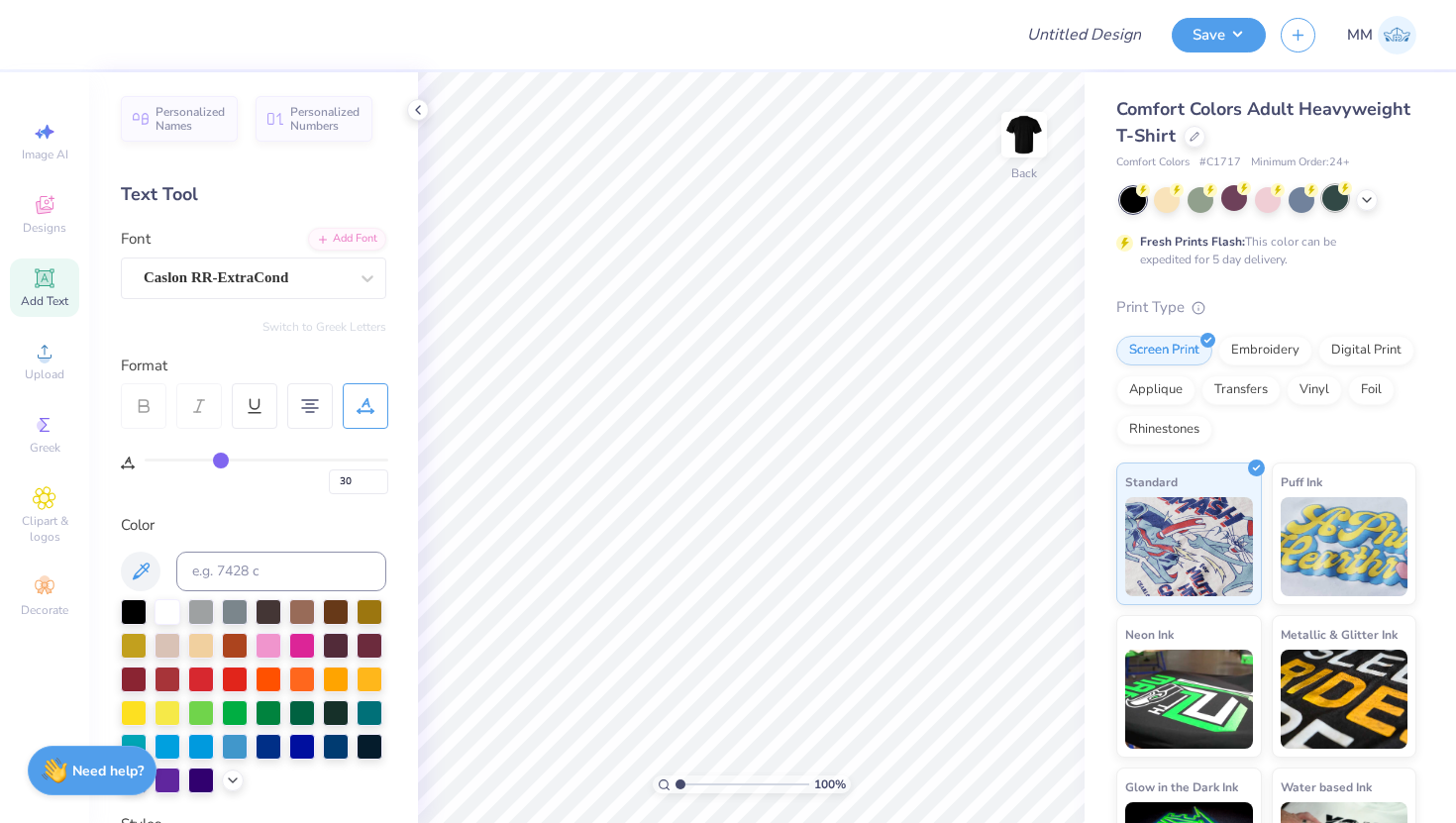 click at bounding box center [1335, 198] 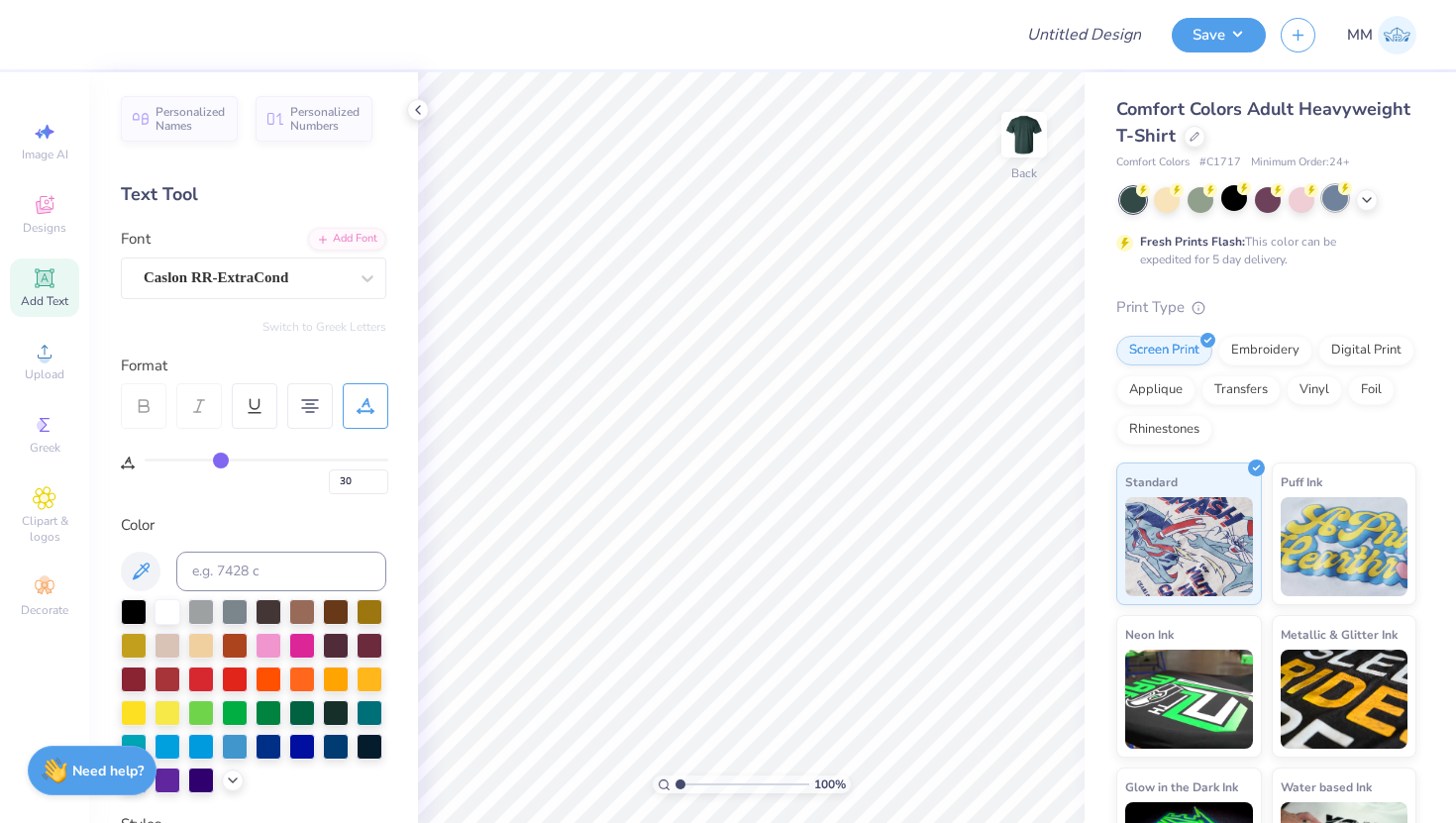 click at bounding box center [1335, 198] 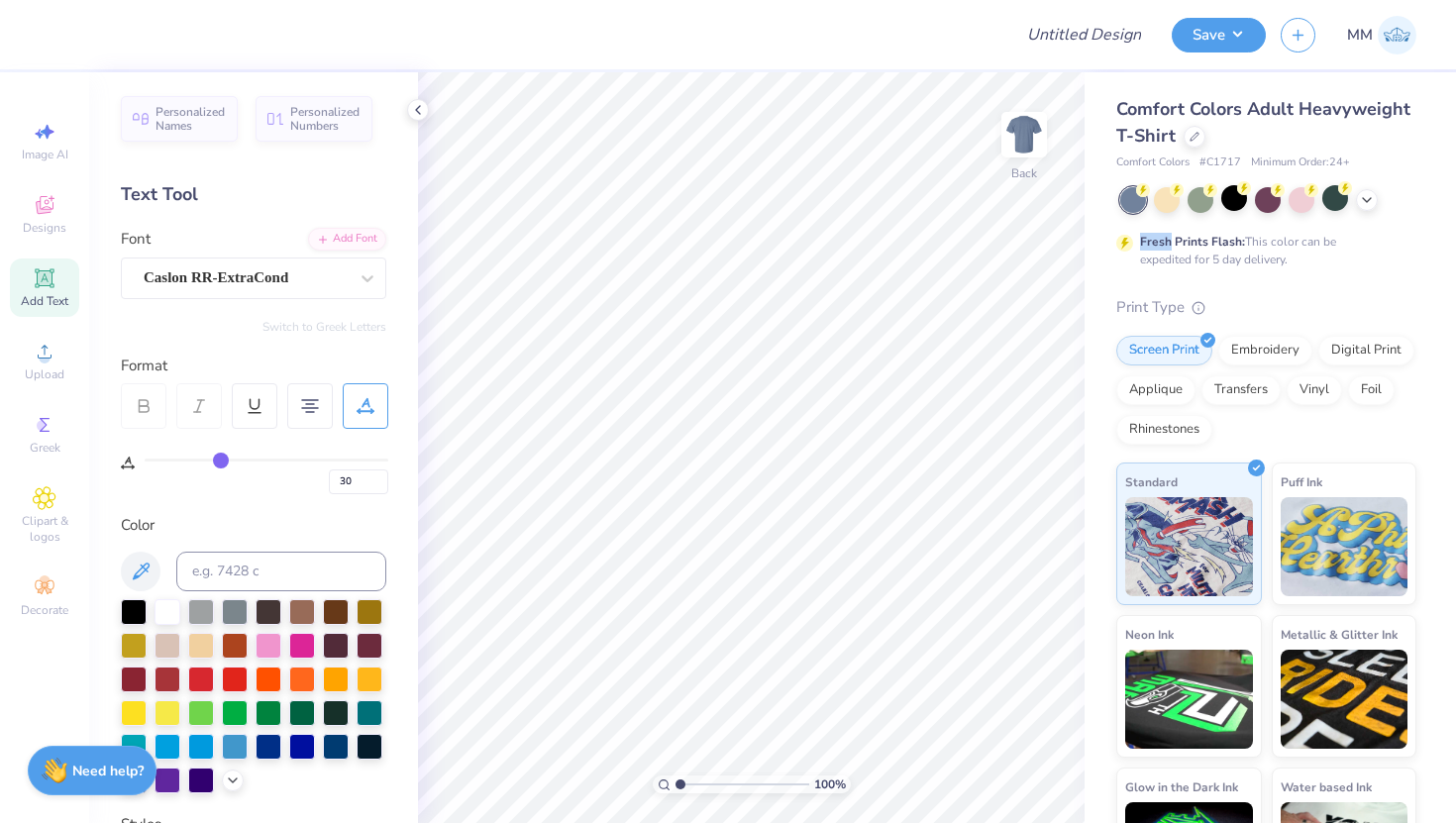 click on "Design Title Save MM Image AI Designs Add Text Upload Greek Clipart & logos Decorate Personalized Names Personalized Numbers Text Tool  Add Font Font Caslon RR-ExtraCond Switch to Greek Letters Format 30 Color Styles Text Shape 100  % Back Comfort Colors Adult Heavyweight T-Shirt Comfort Colors # C1717 Minimum Order:  24 +   Fresh Prints Flash:  This color can be expedited for 5 day delivery. Print Type Screen Print Embroidery Digital Print Applique Transfers Vinyl Foil Rhinestones Standard Puff Ink Neon Ink Metallic & Glitter Ink Glow in the Dark Ink Water based Ink Need help?  Chat with us." at bounding box center (728, 411) 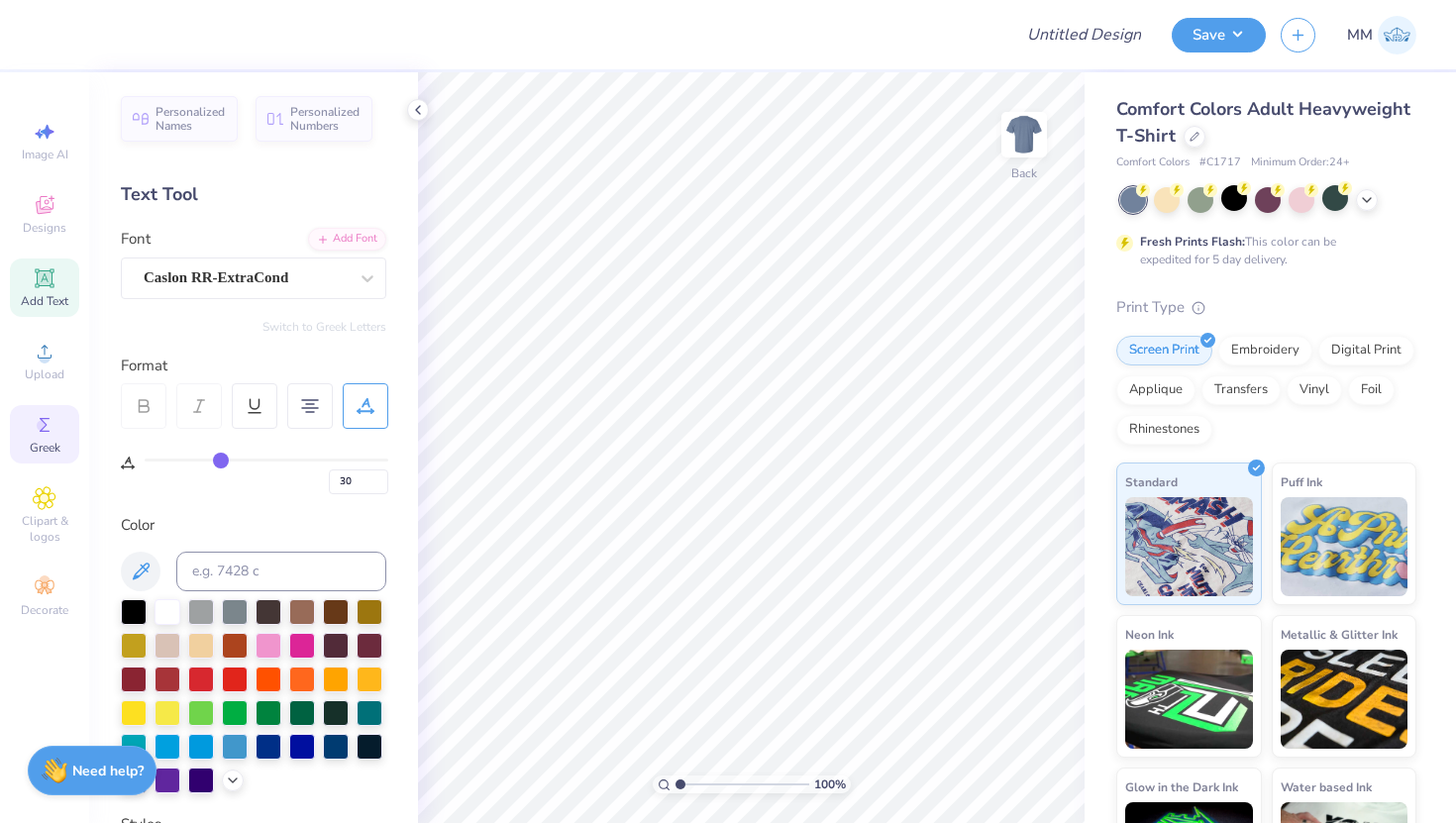 click on "Greek" at bounding box center [45, 434] 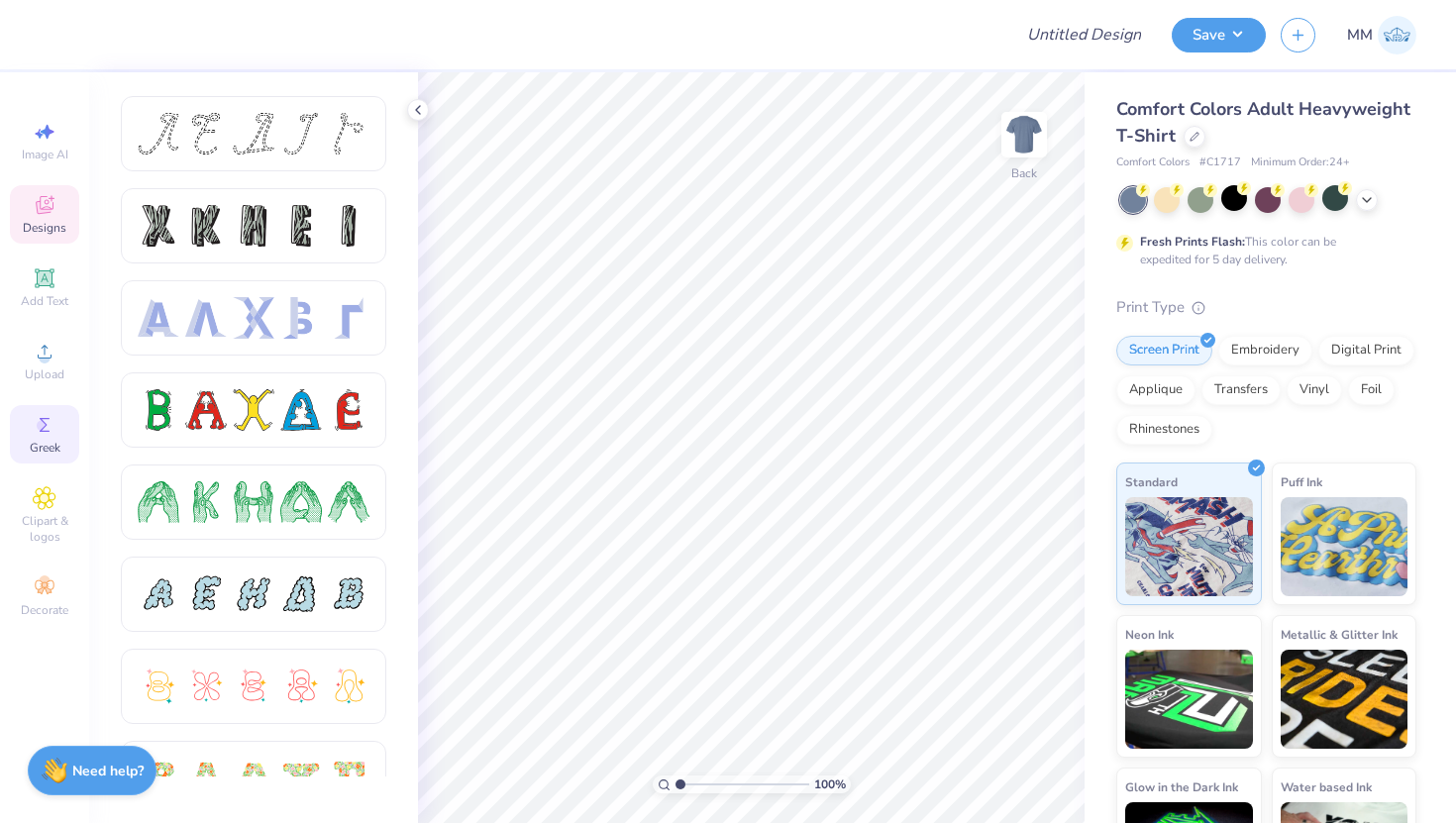 click on "Designs" at bounding box center (45, 228) 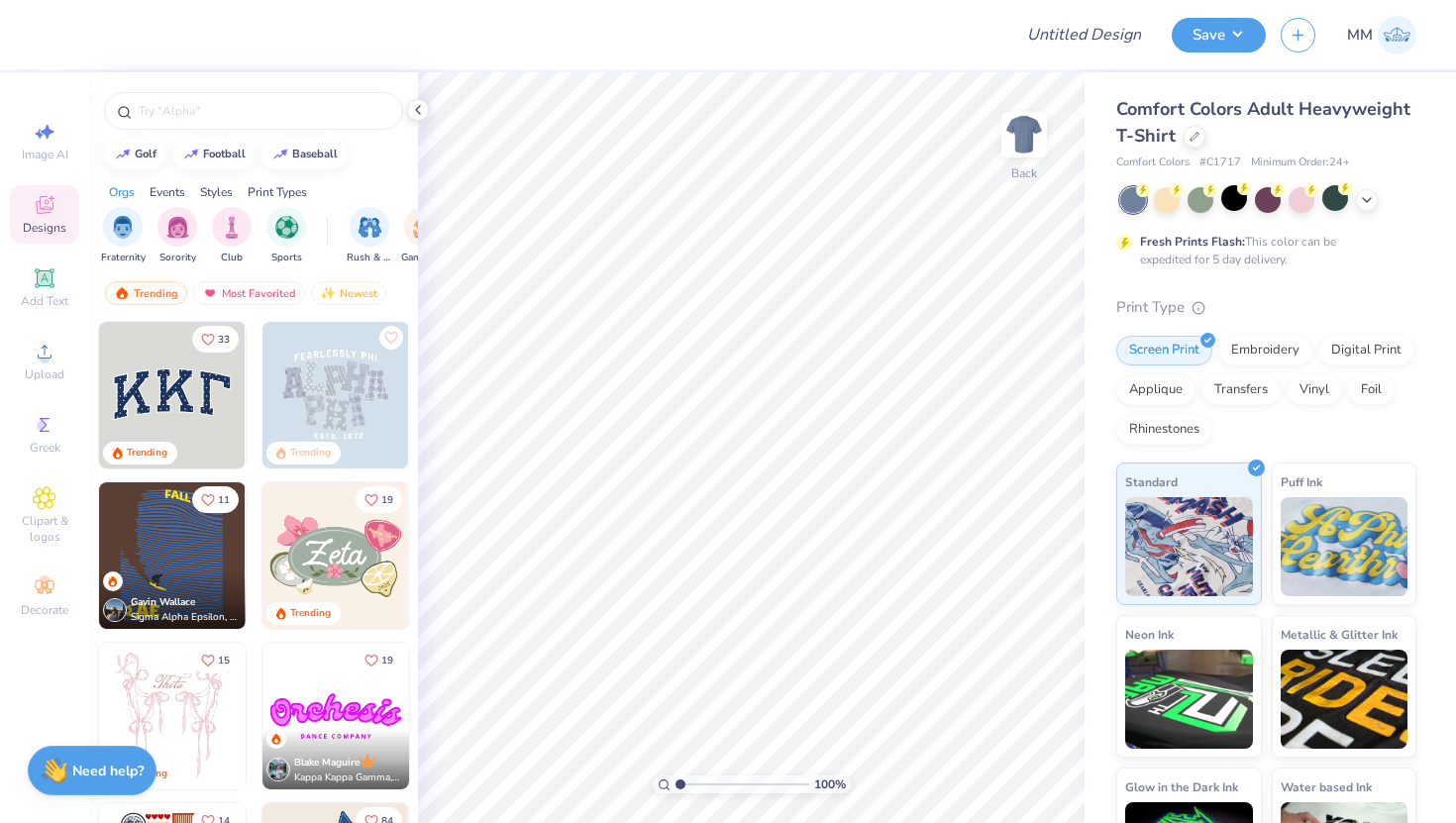 click at bounding box center [254, 106] 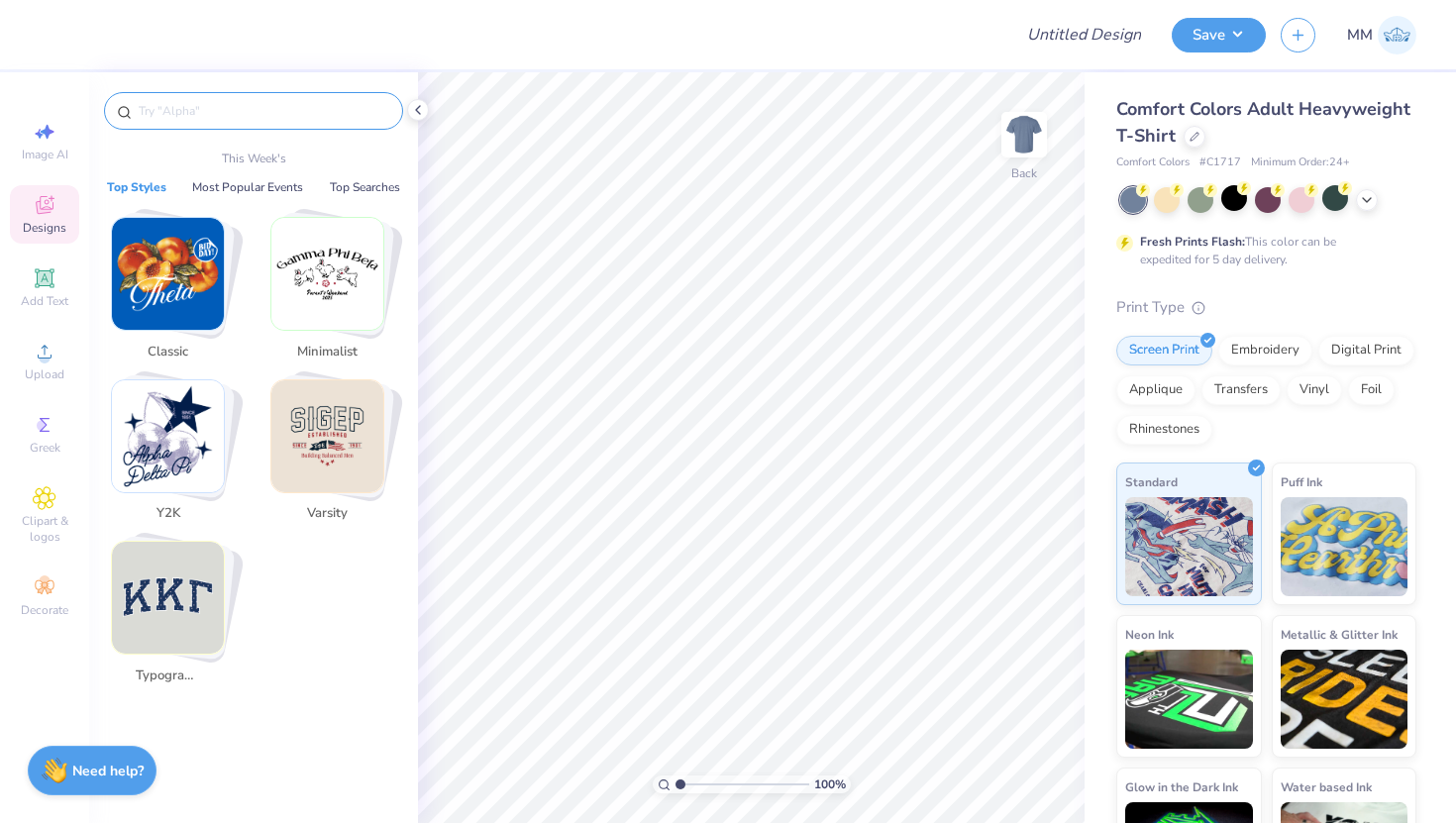 click at bounding box center (263, 111) 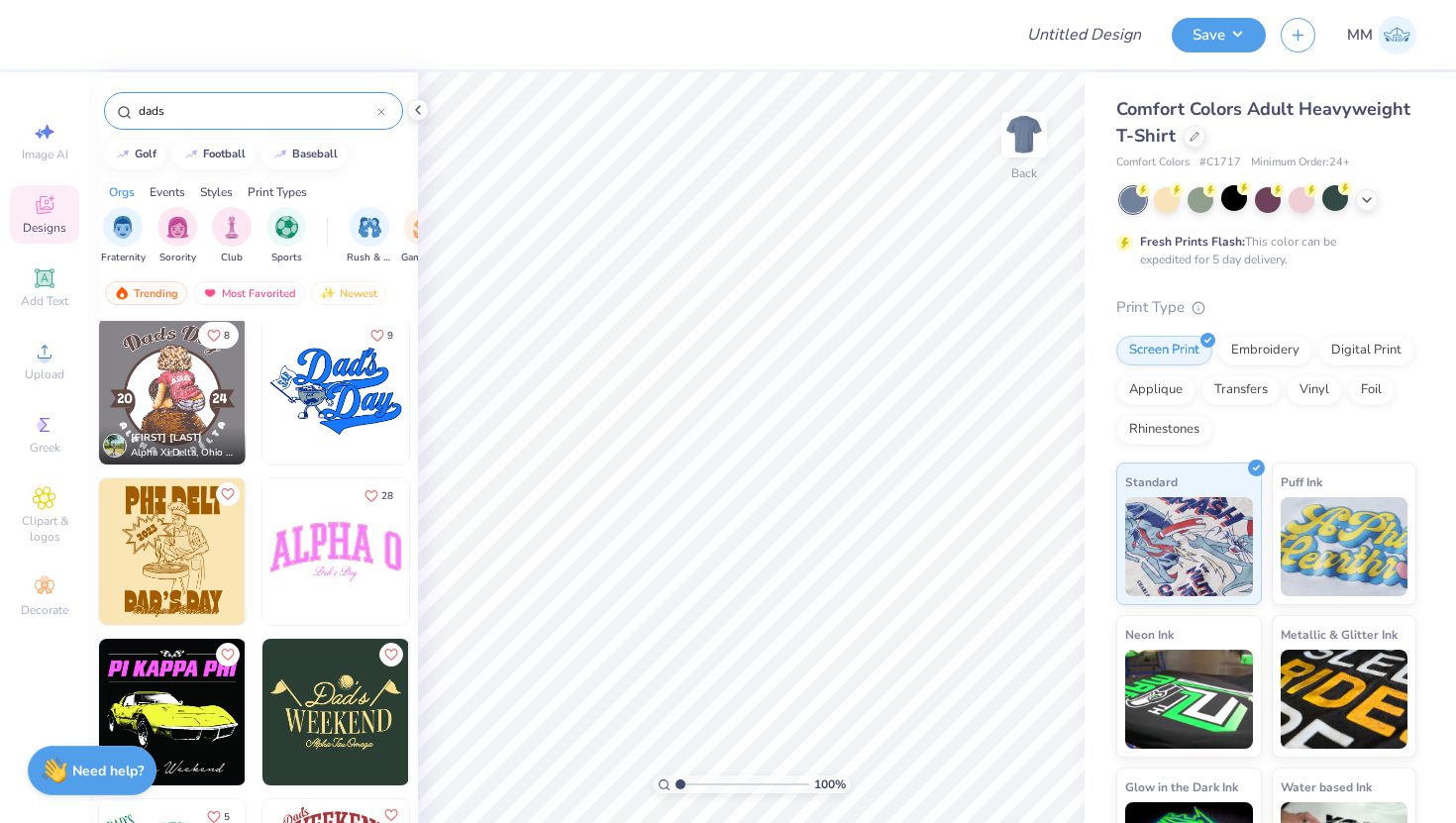 scroll, scrollTop: 175, scrollLeft: 0, axis: vertical 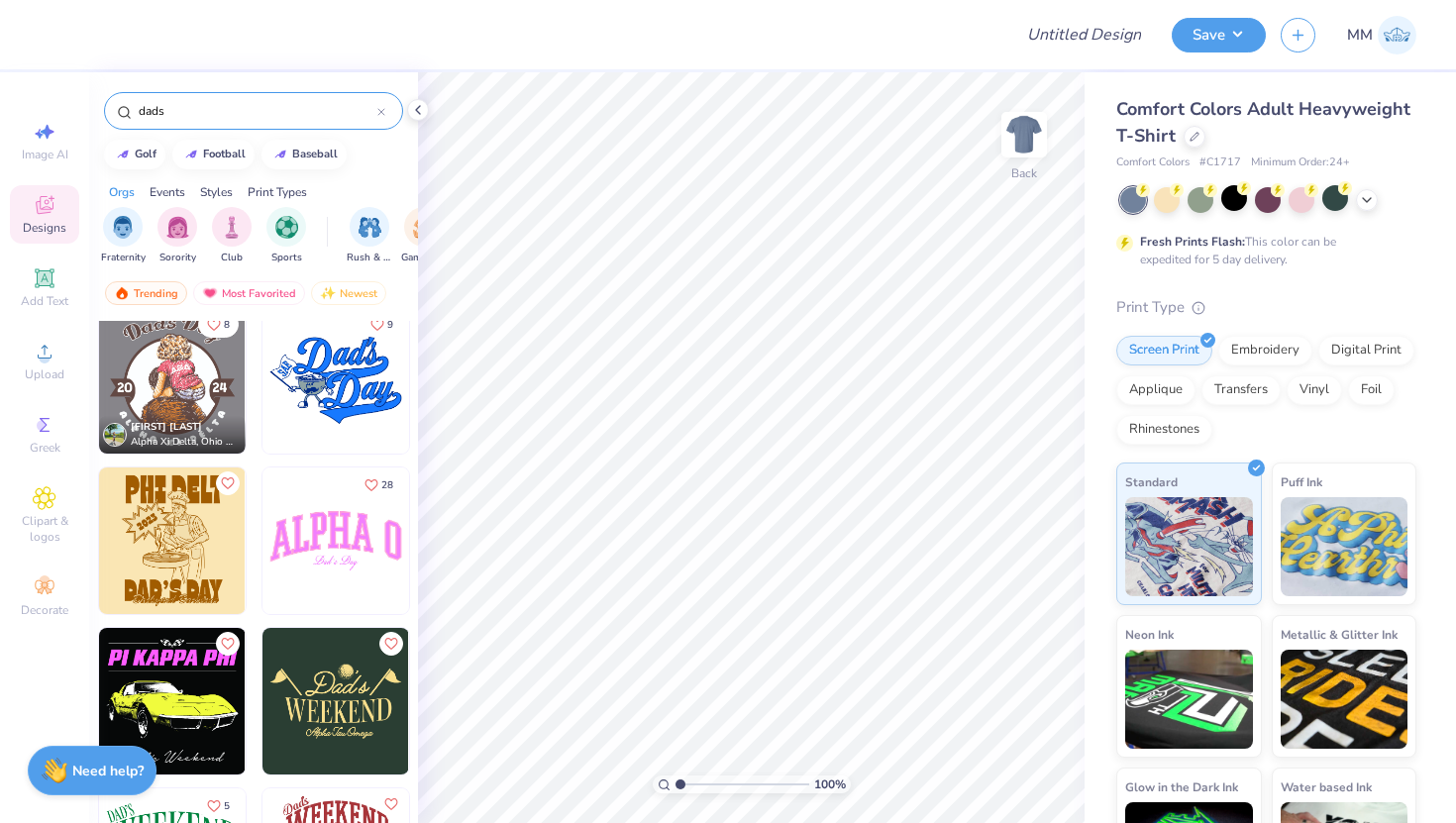 type on "dads" 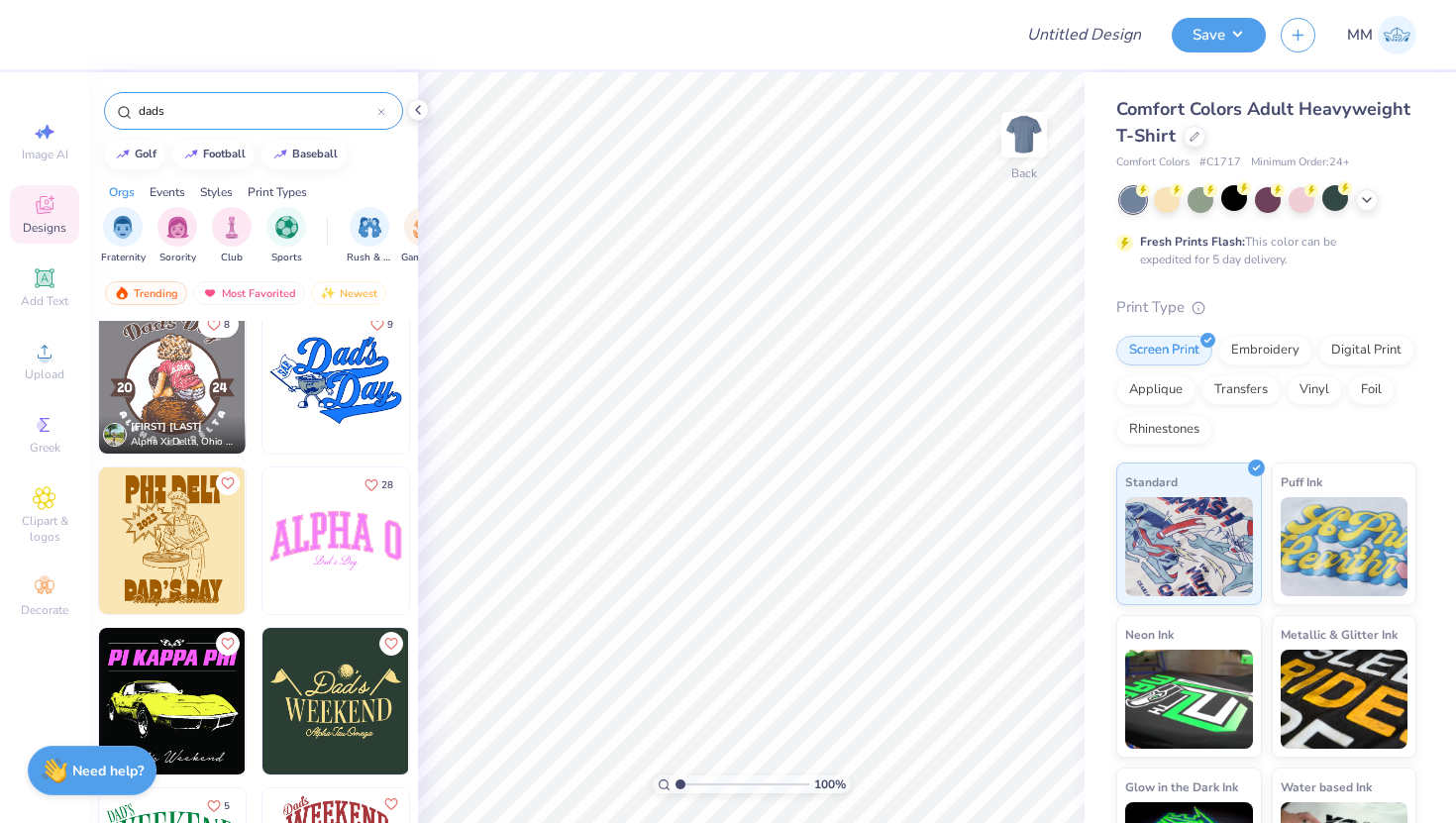 click at bounding box center [172, 541] 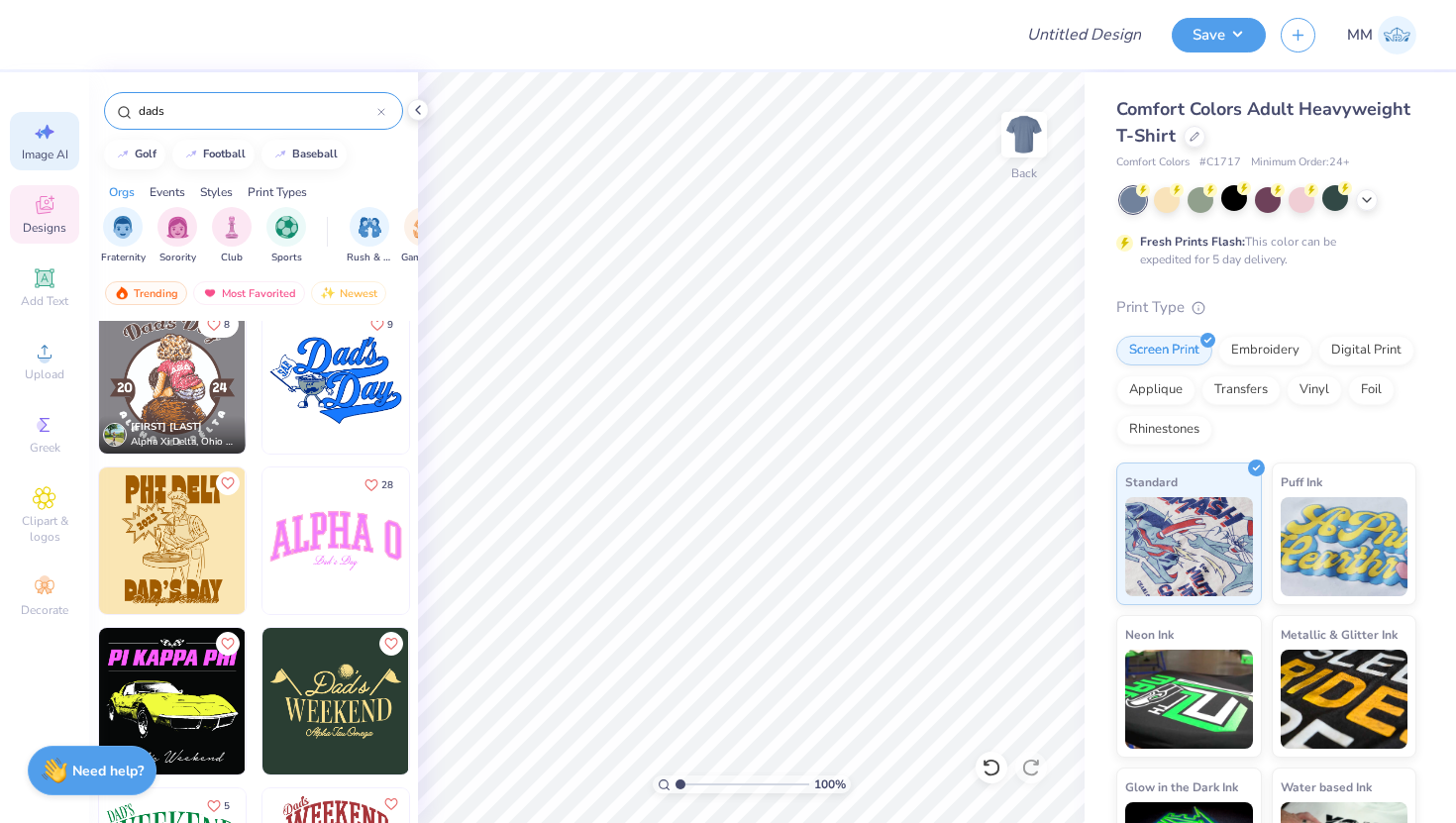 click 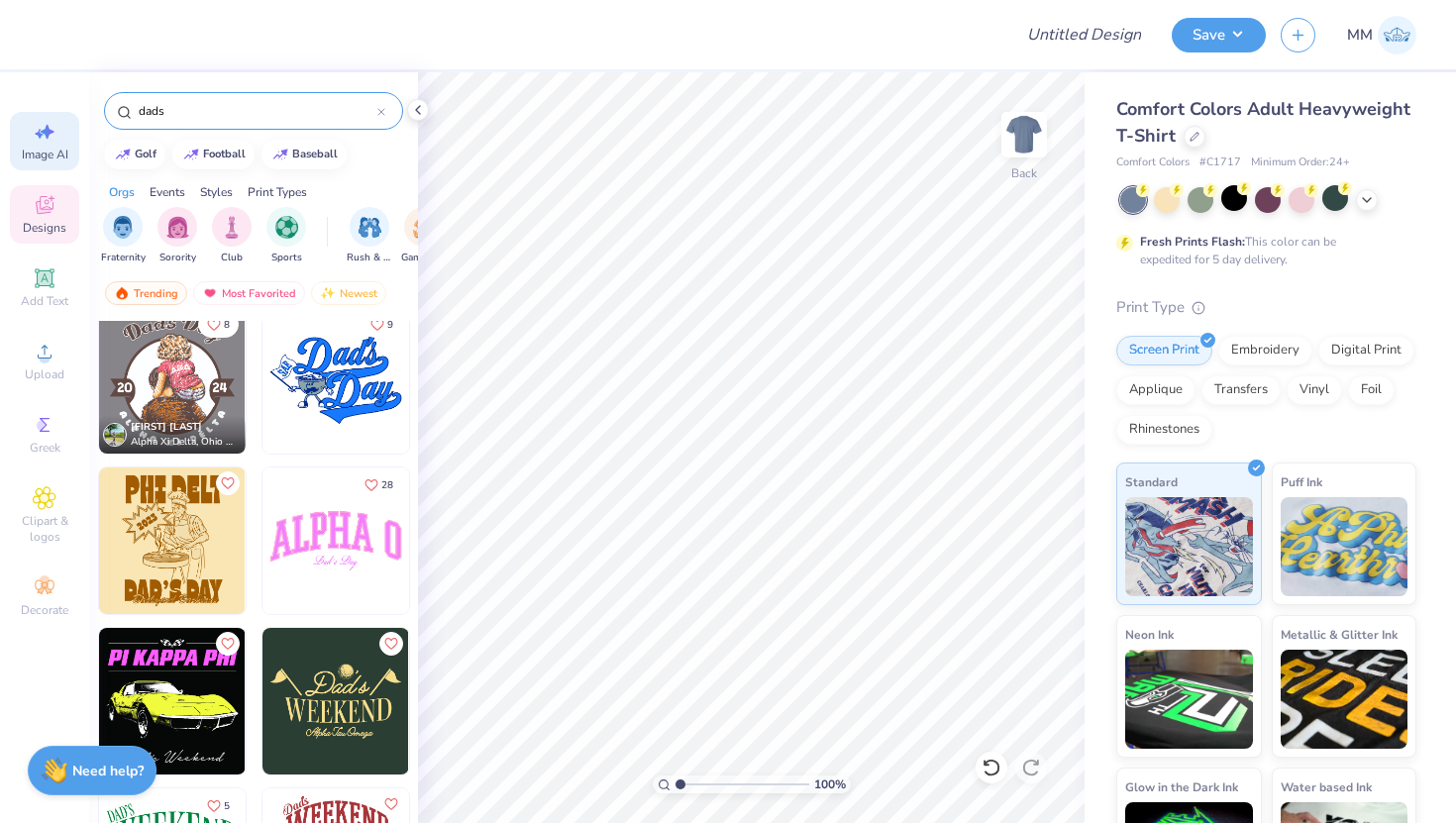 select on "4" 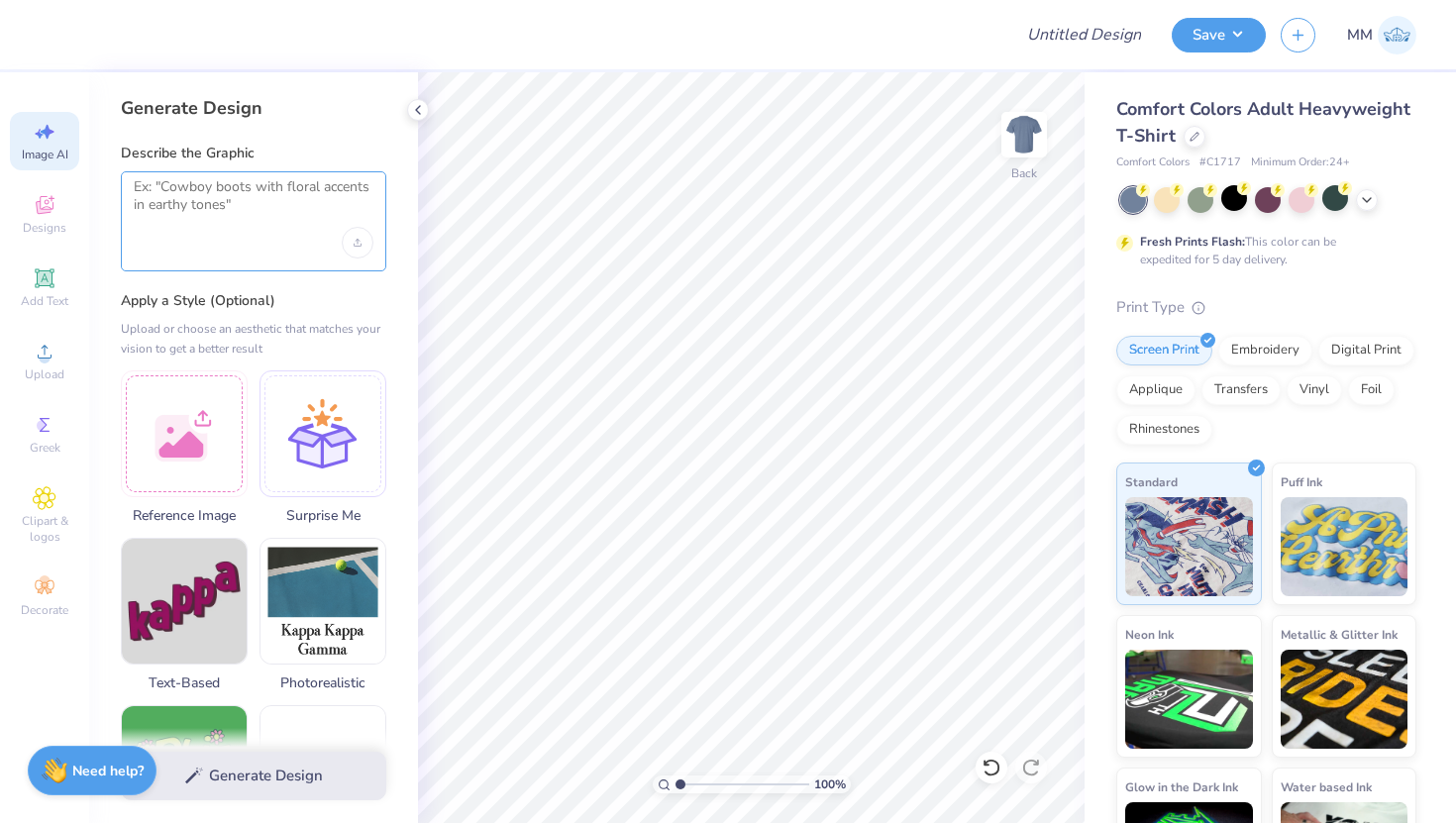 click at bounding box center [254, 203] 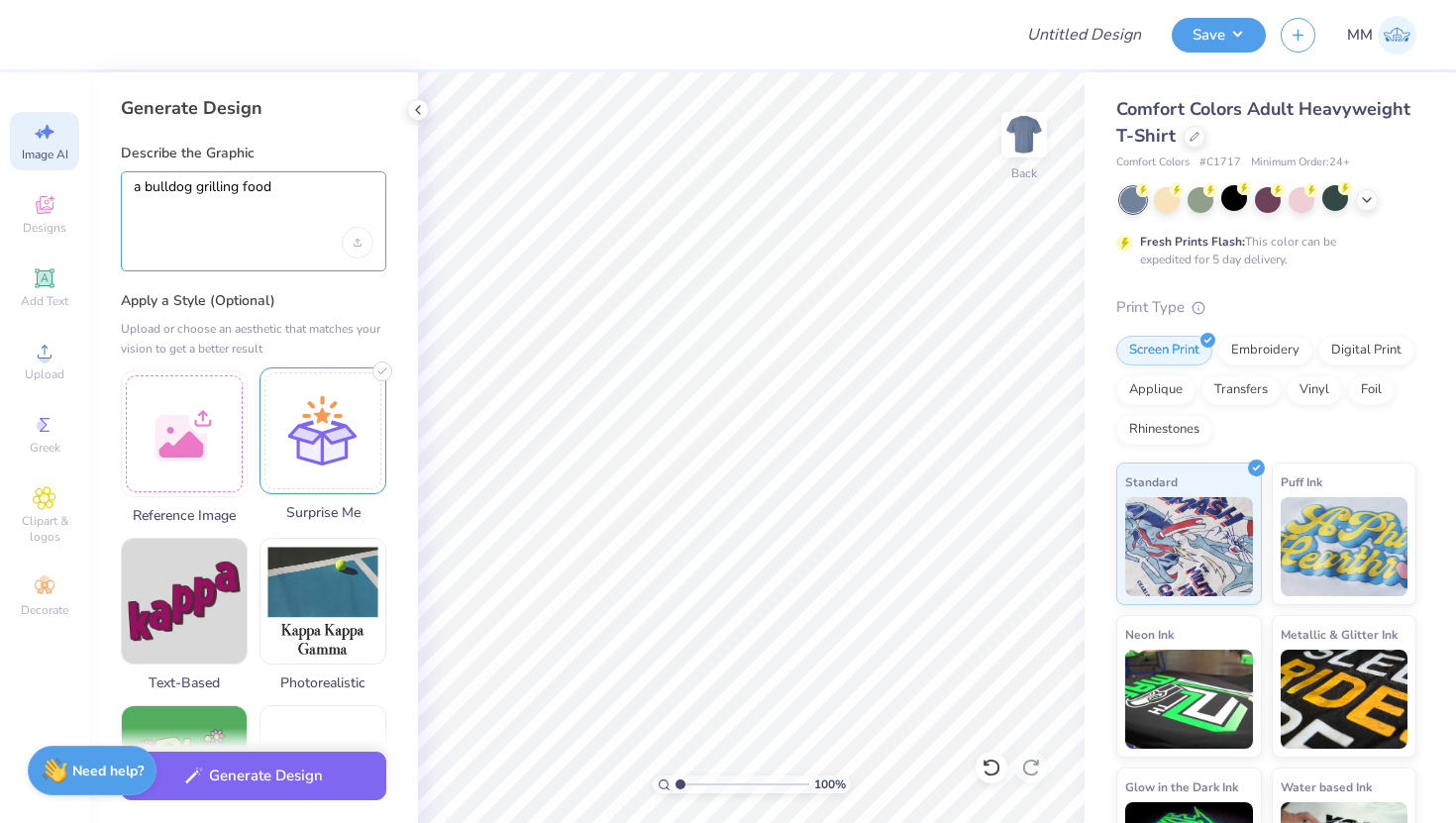 type on "a bulldog grilling food" 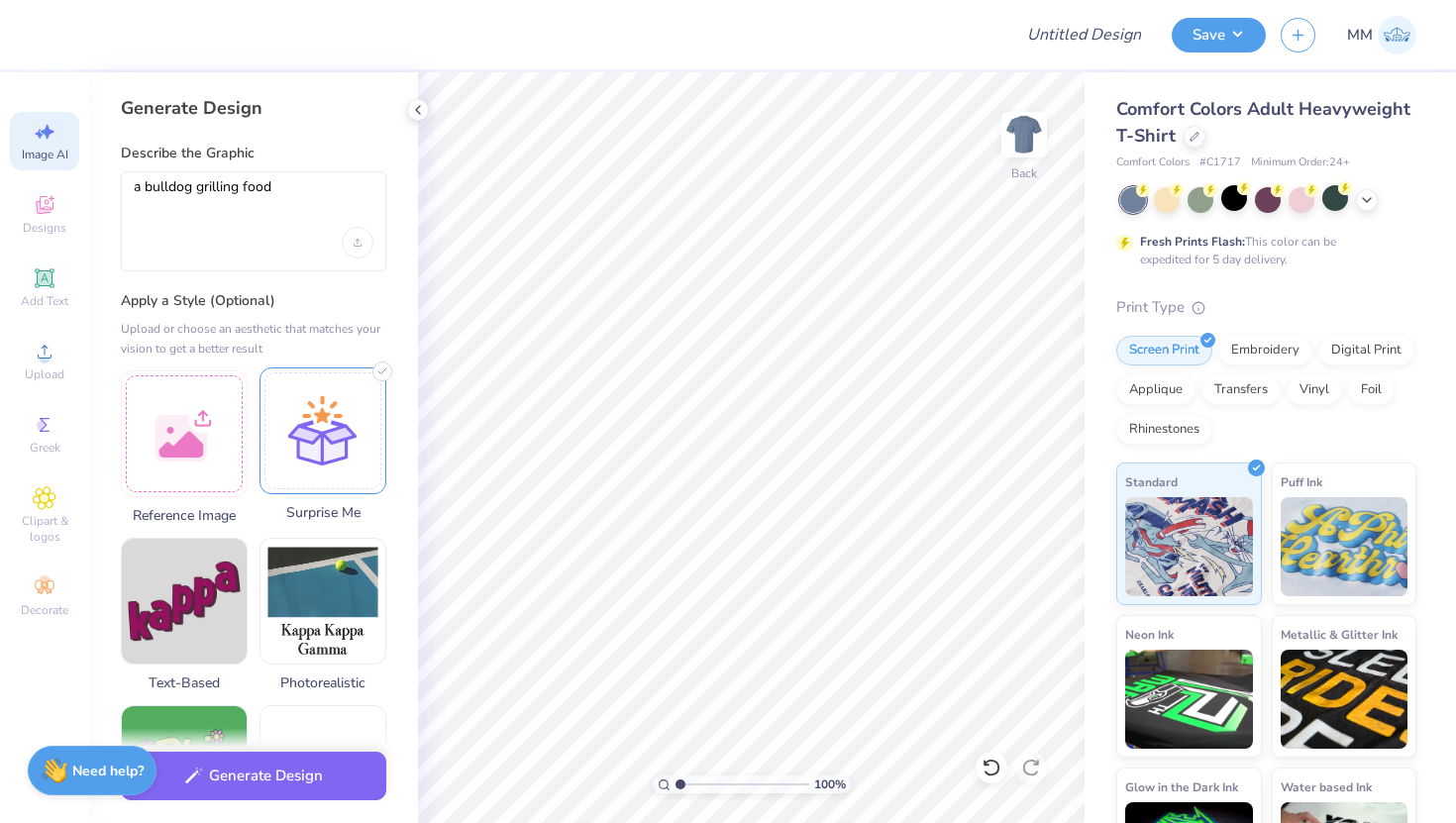 click at bounding box center [323, 431] 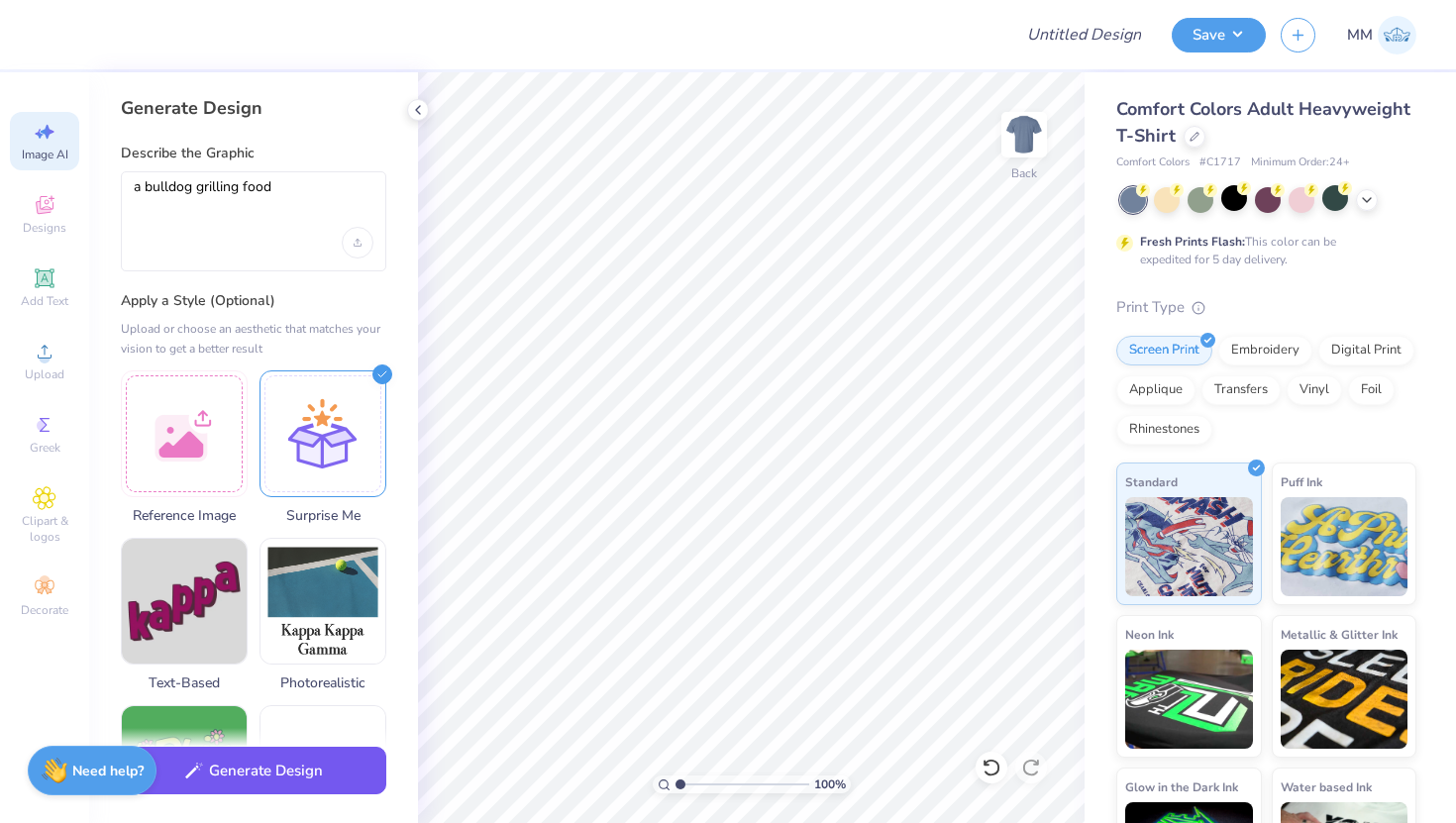 click on "Generate Design" at bounding box center (254, 771) 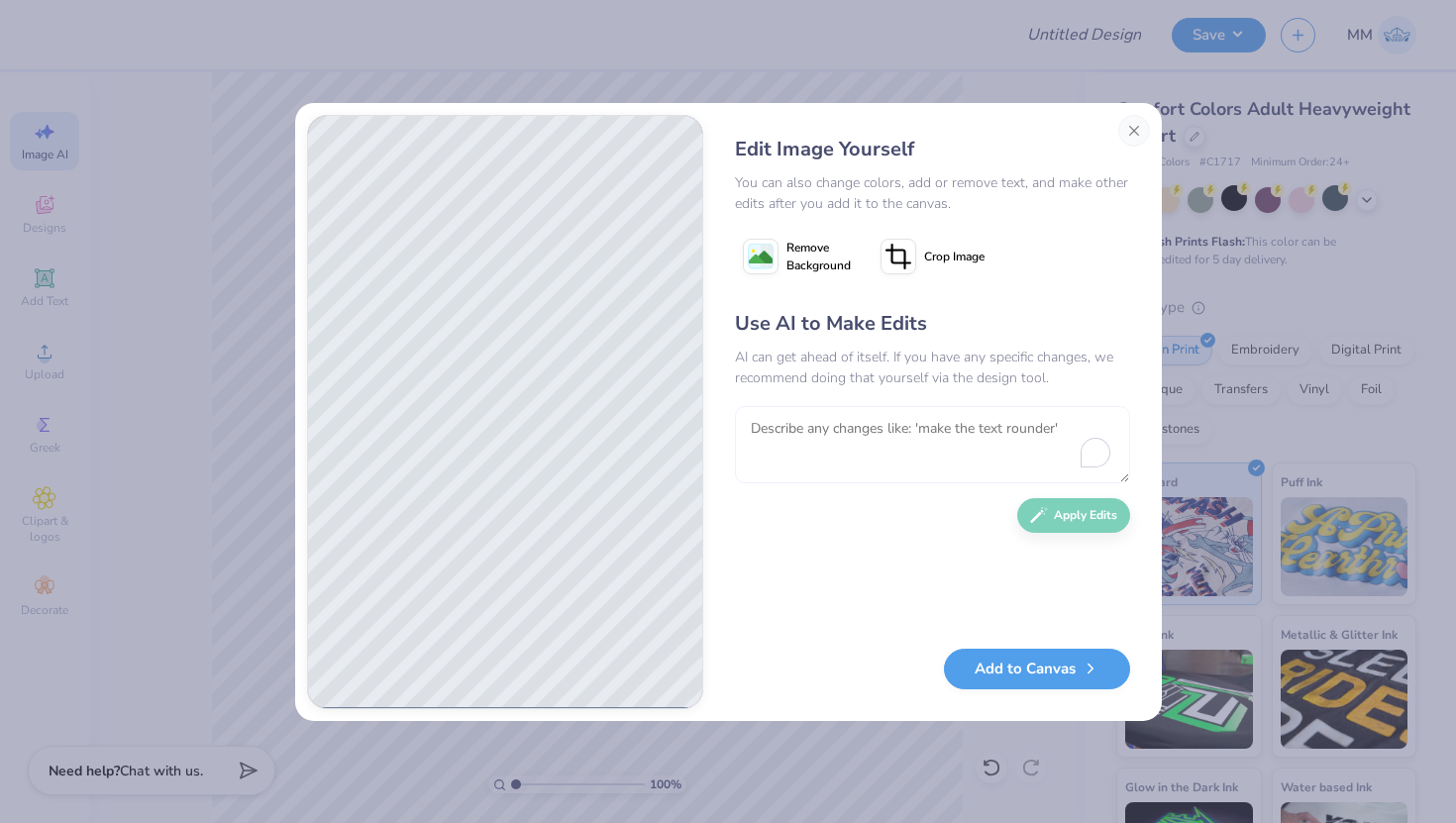 click at bounding box center [932, 445] 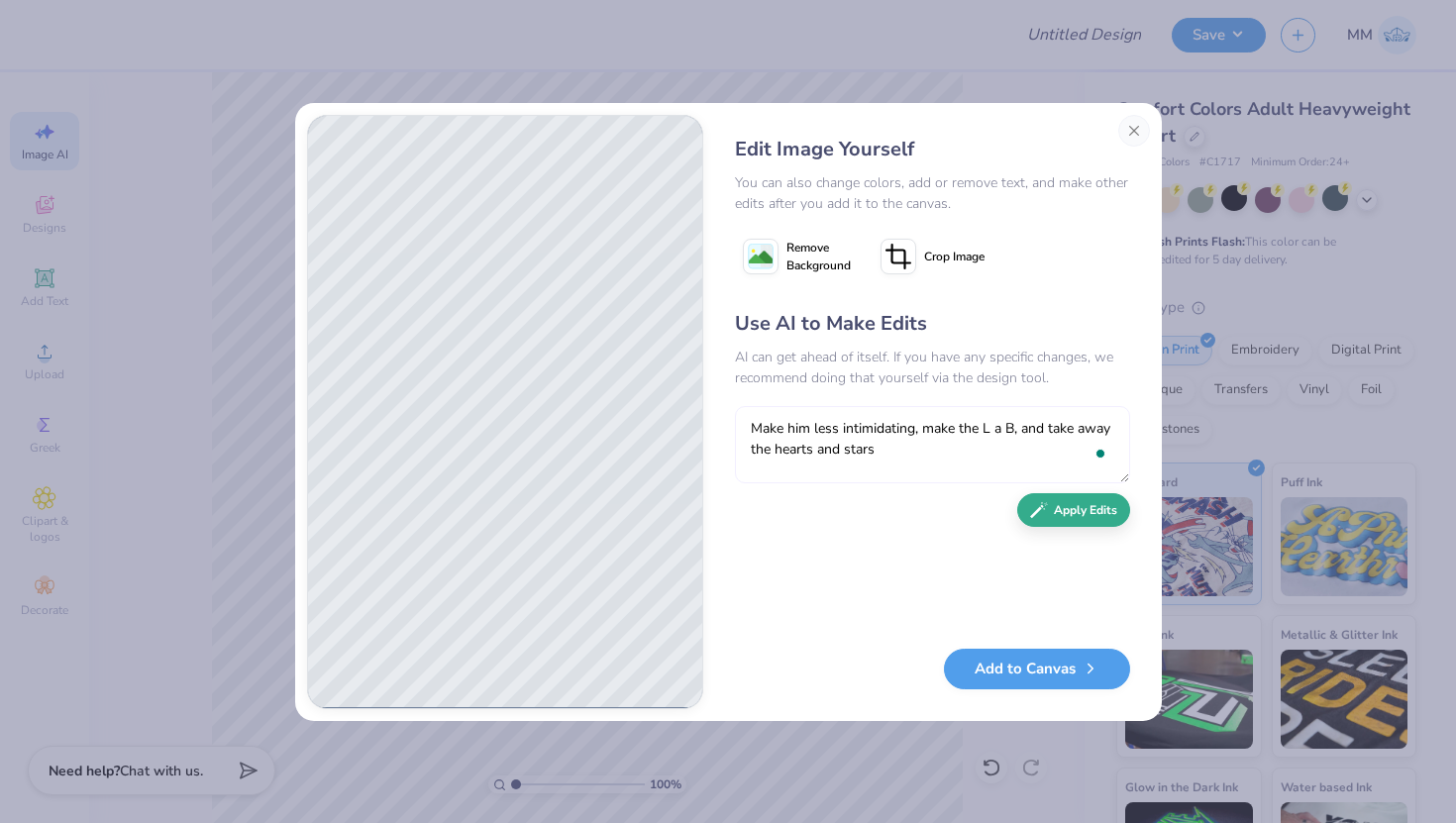 type on "Make him less intimidating, make the L a B, and take away the hearts and stars" 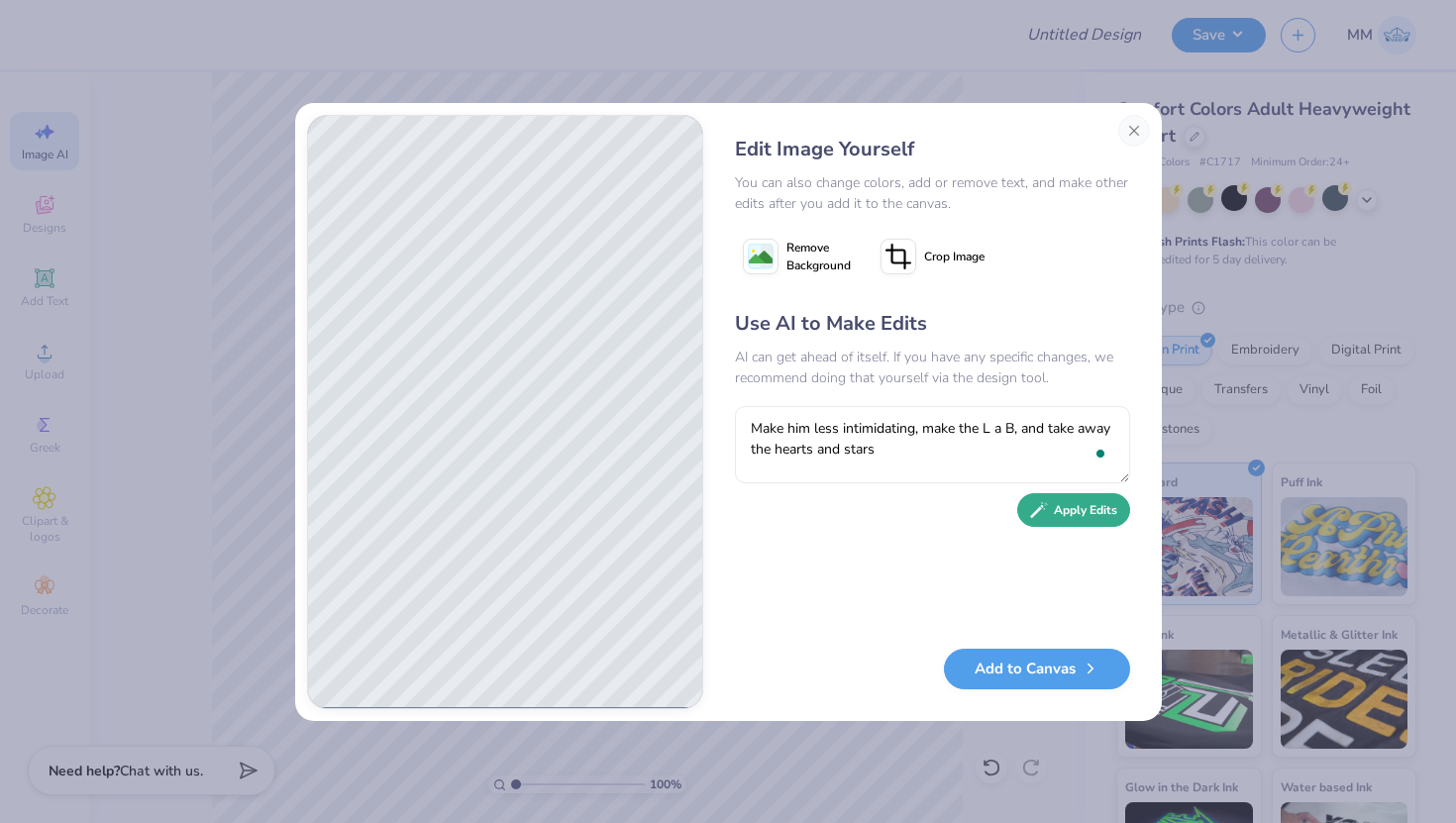 click on "Apply Edits" at bounding box center [1074, 510] 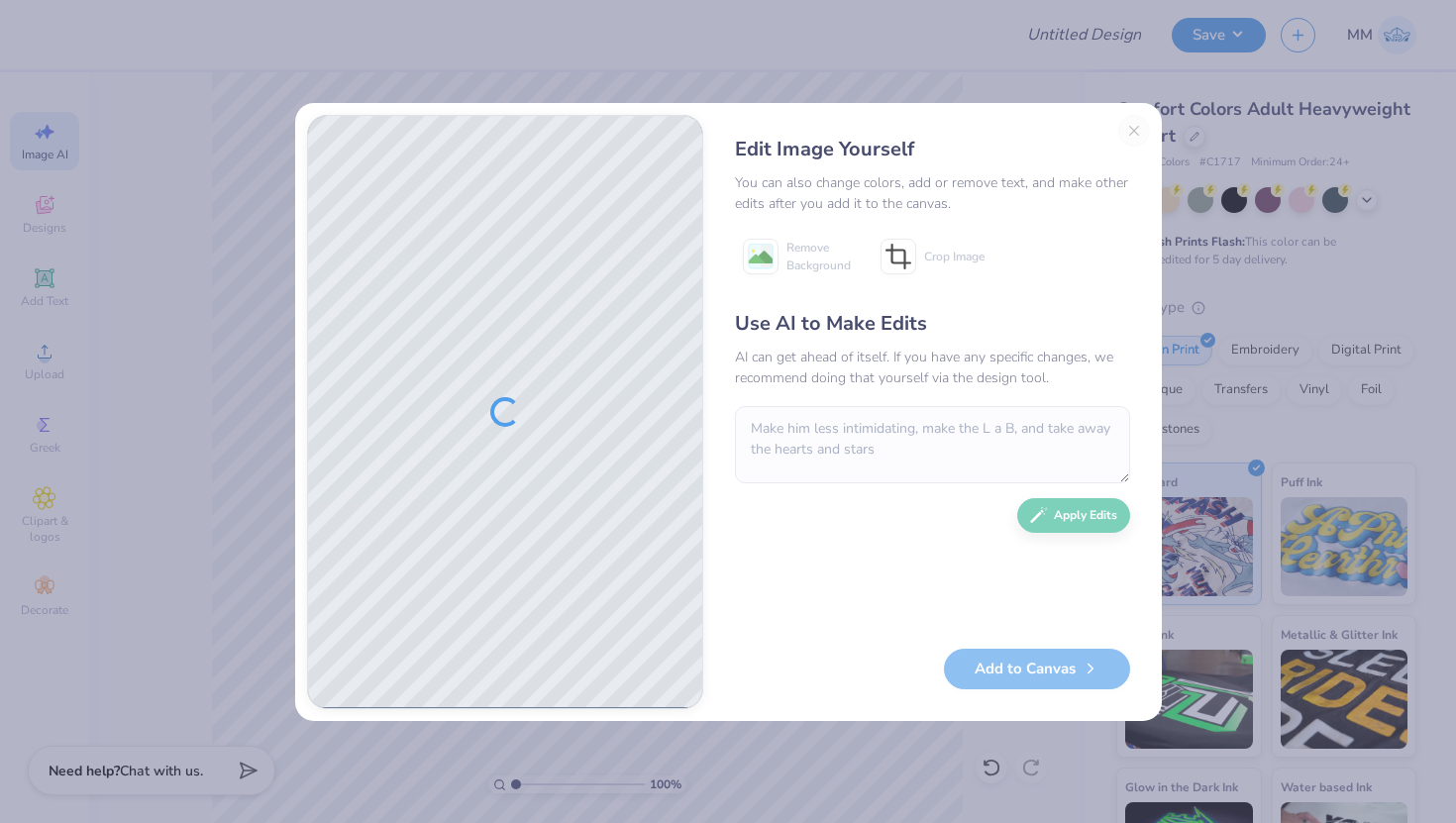 scroll, scrollTop: 0, scrollLeft: 0, axis: both 